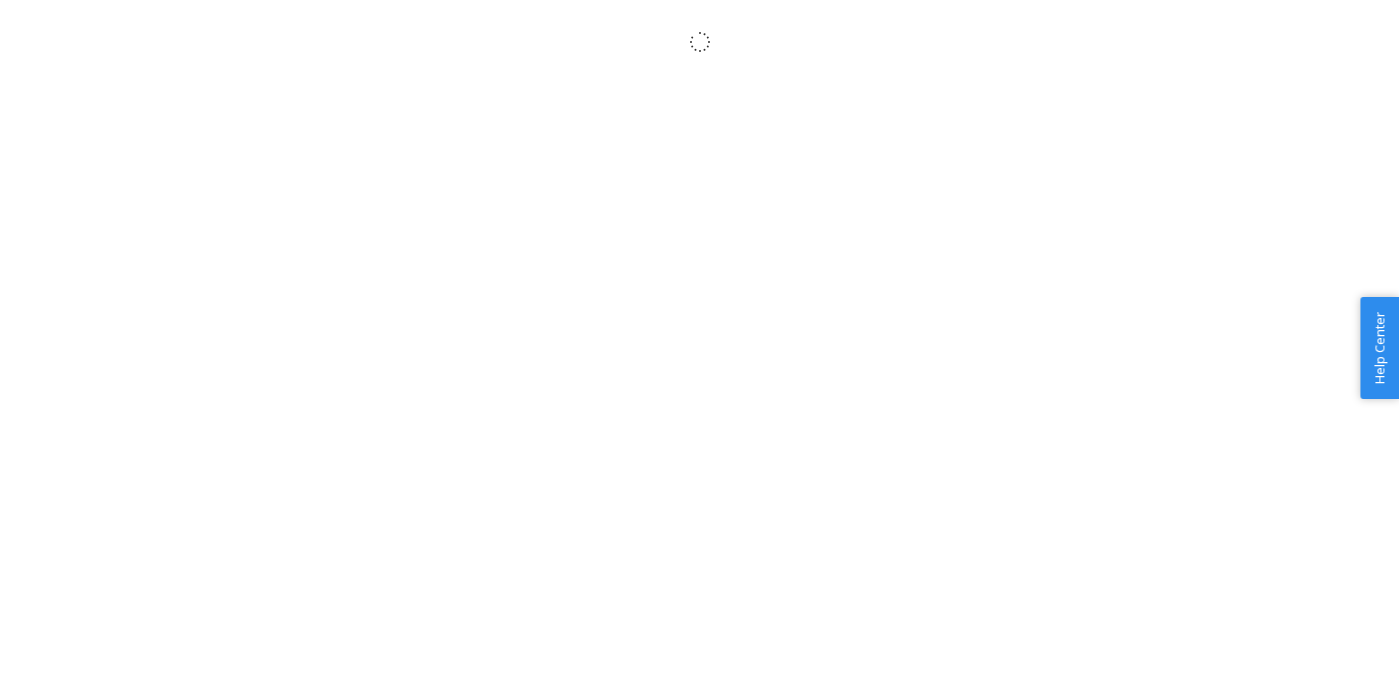 scroll, scrollTop: 0, scrollLeft: 0, axis: both 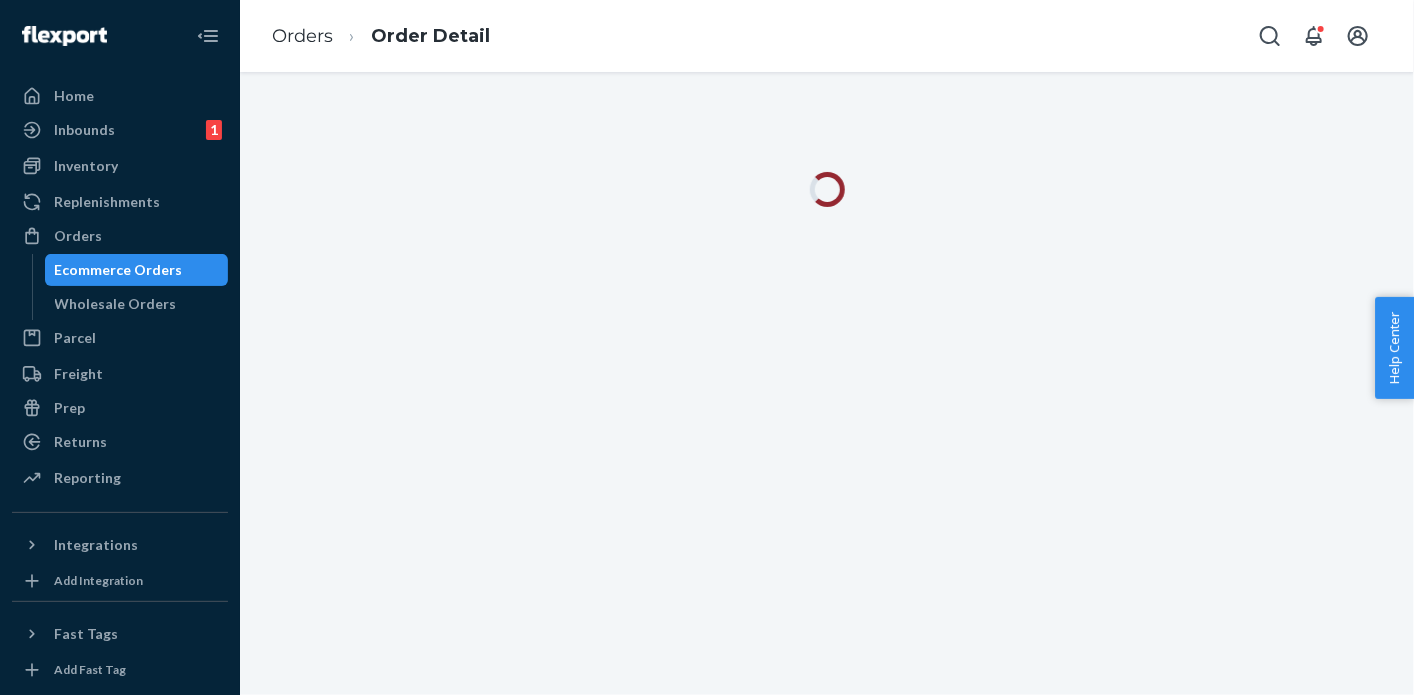 click on "Ecommerce Orders" at bounding box center [119, 270] 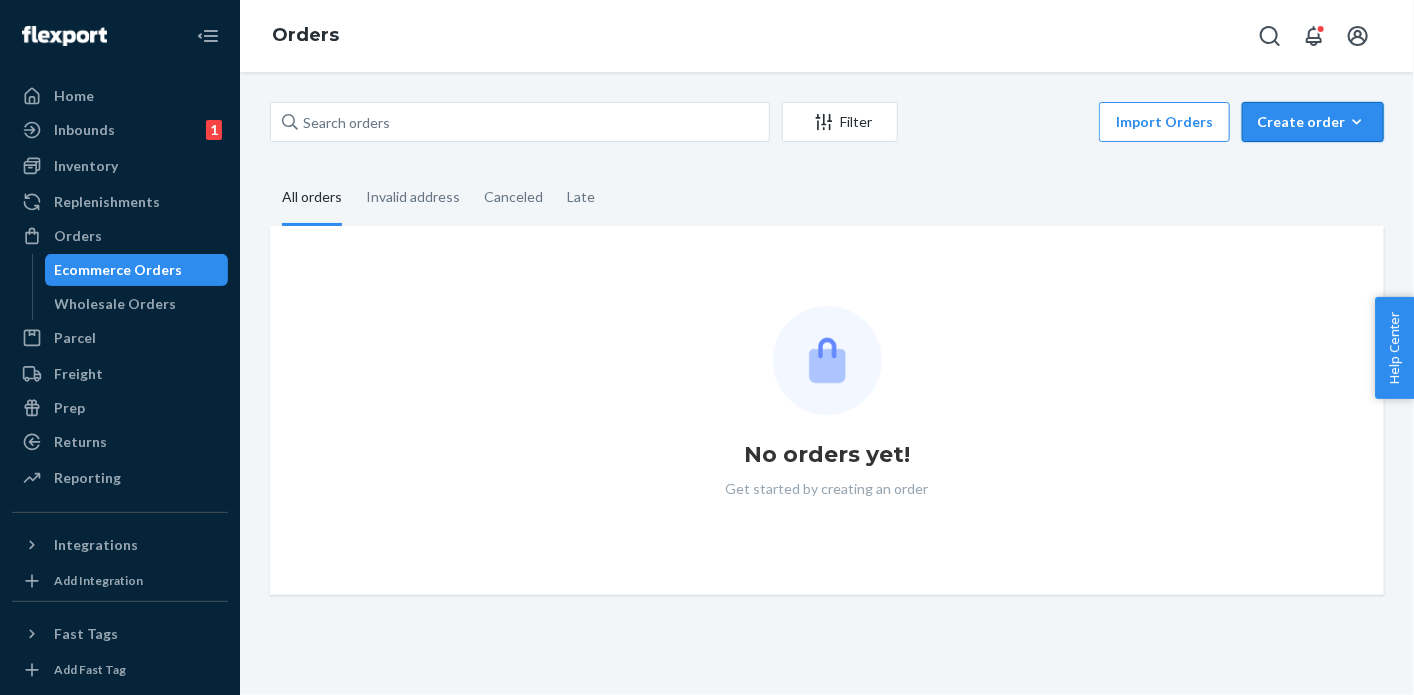 click on "Create order" at bounding box center [1313, 122] 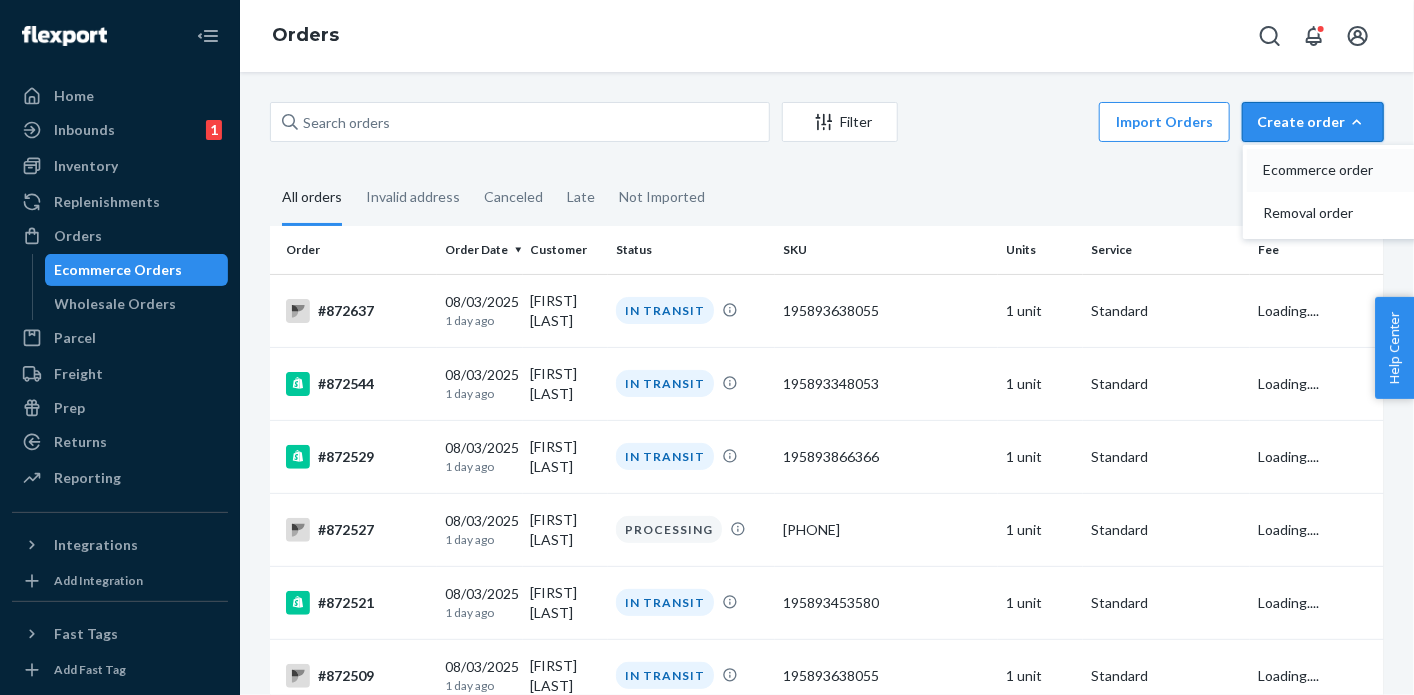 click on "Ecommerce order" at bounding box center (1325, 170) 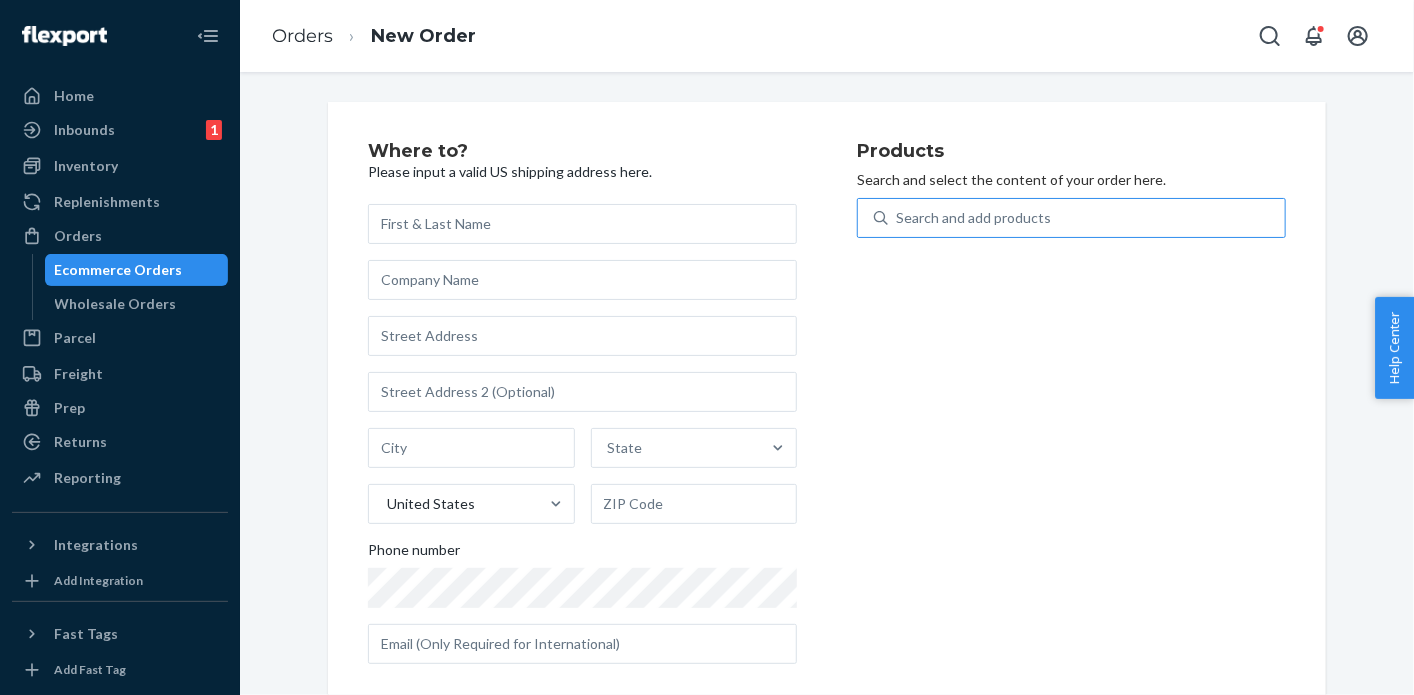 click on "Search and add products" at bounding box center [1071, 218] 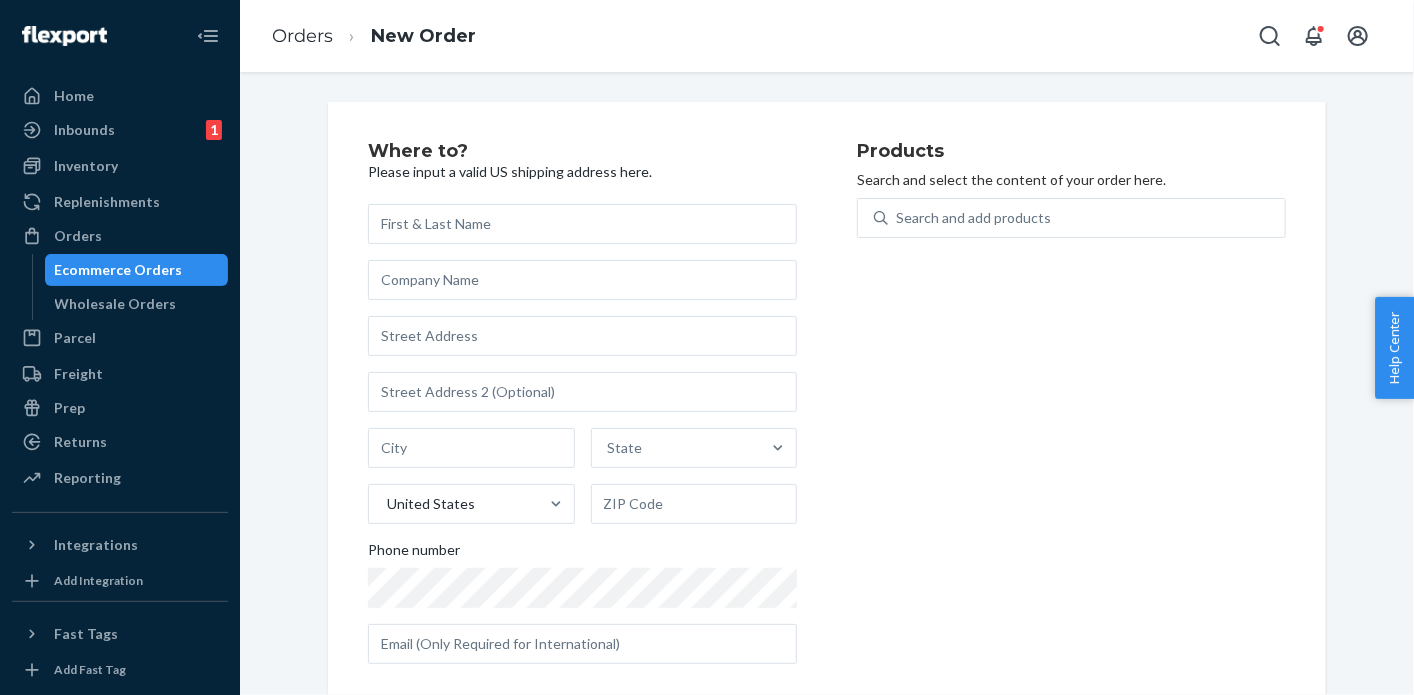 click on "Please input a valid US shipping address here." at bounding box center (582, 172) 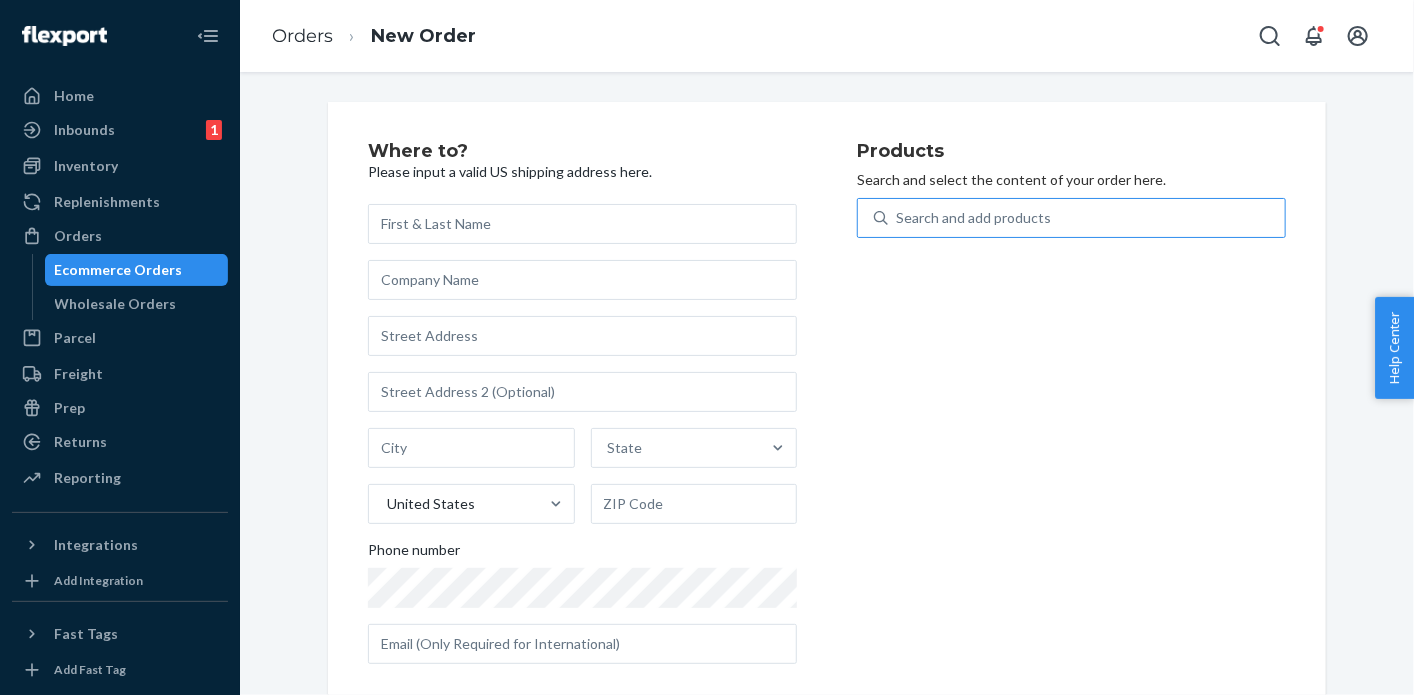 click on "Search and add products" at bounding box center (1086, 218) 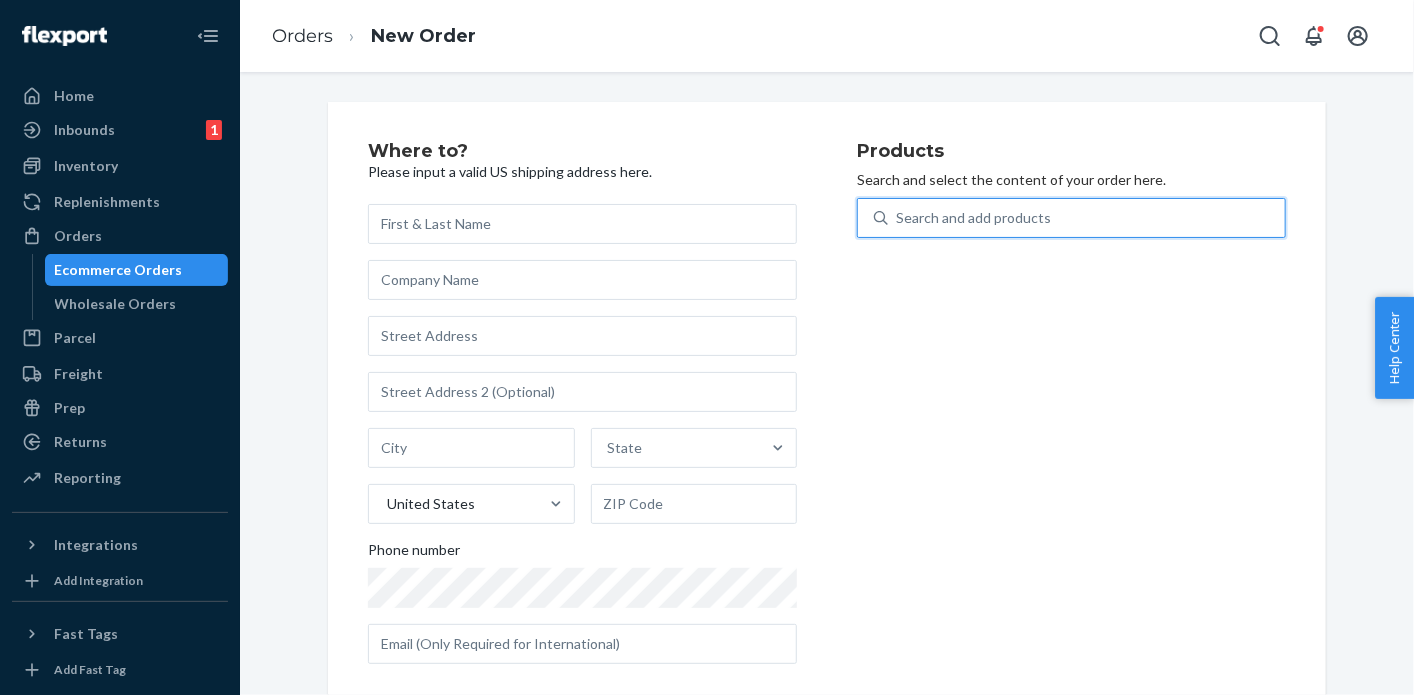 paste on "Perfect Boost Inserts B / Sand" 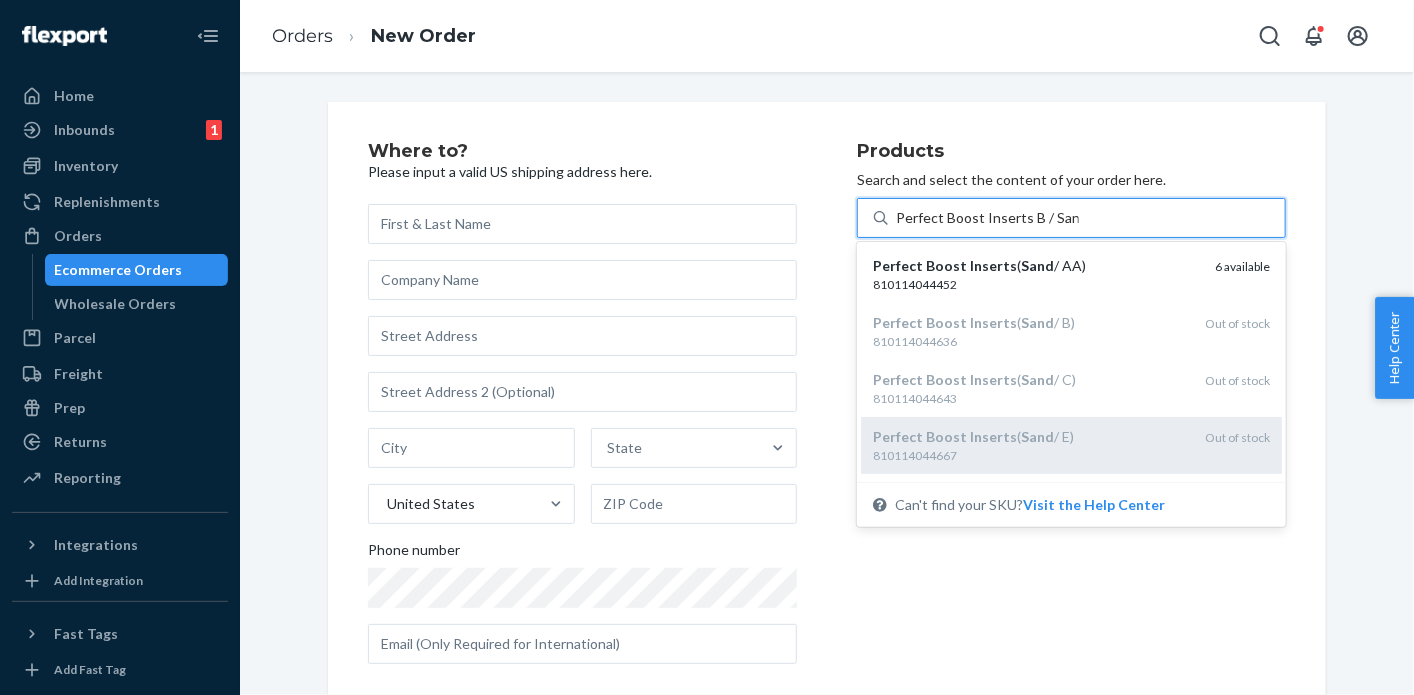 type on "Perfect Boost Inserts B / Sand" 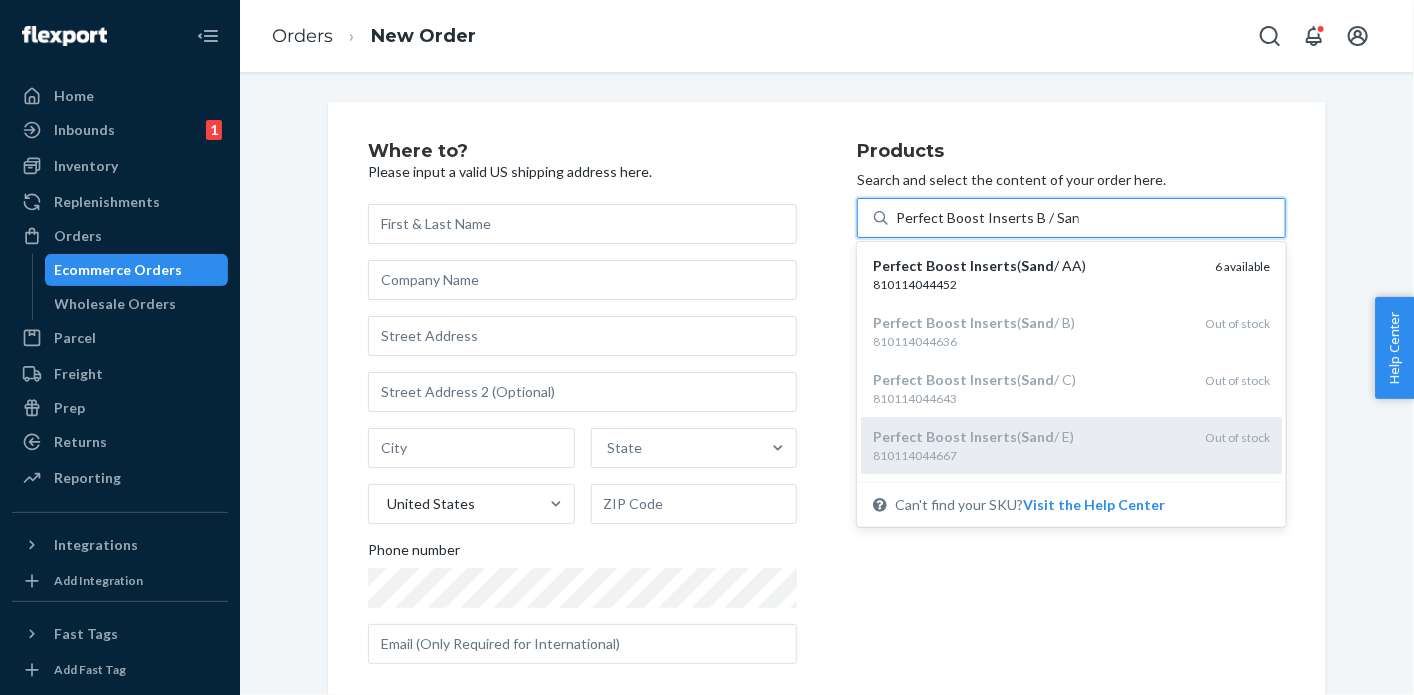 type 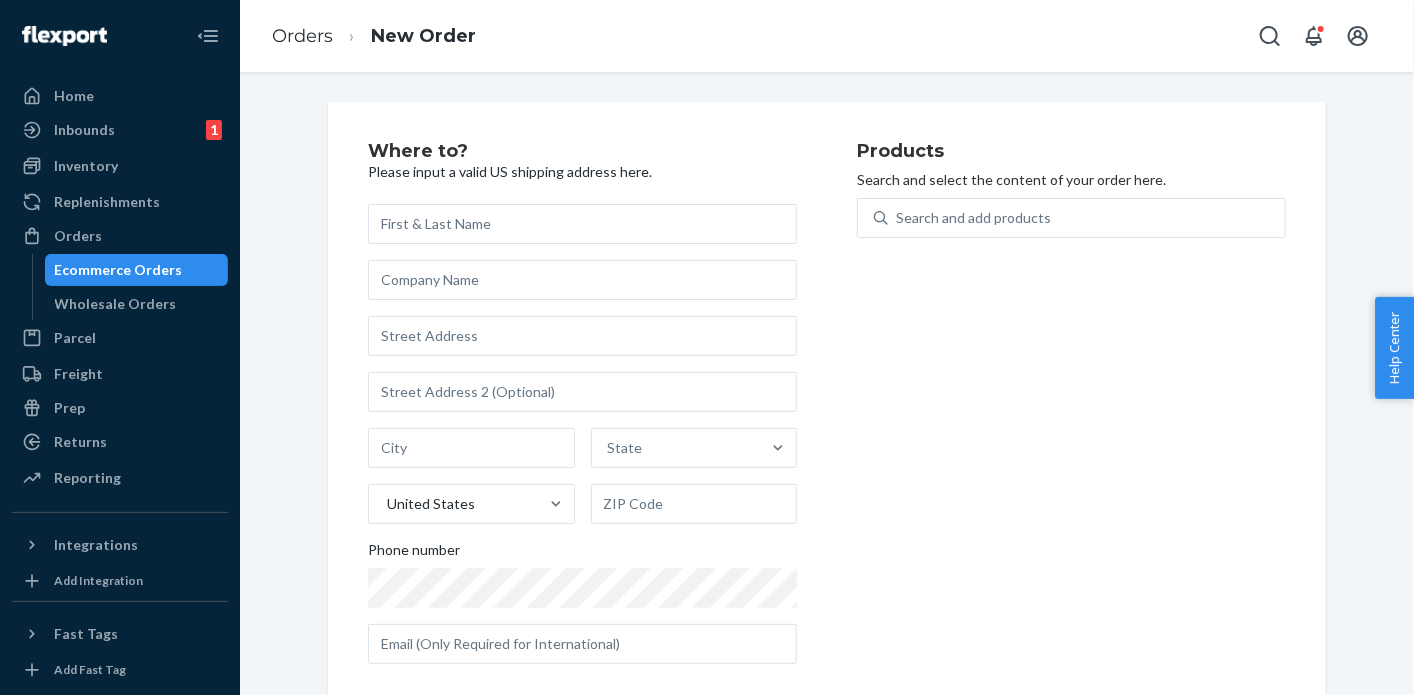 click on "Where to? Please input a valid US shipping address here. State United States Phone number Products Search and select the content of your order here. Search and add products" at bounding box center (827, 411) 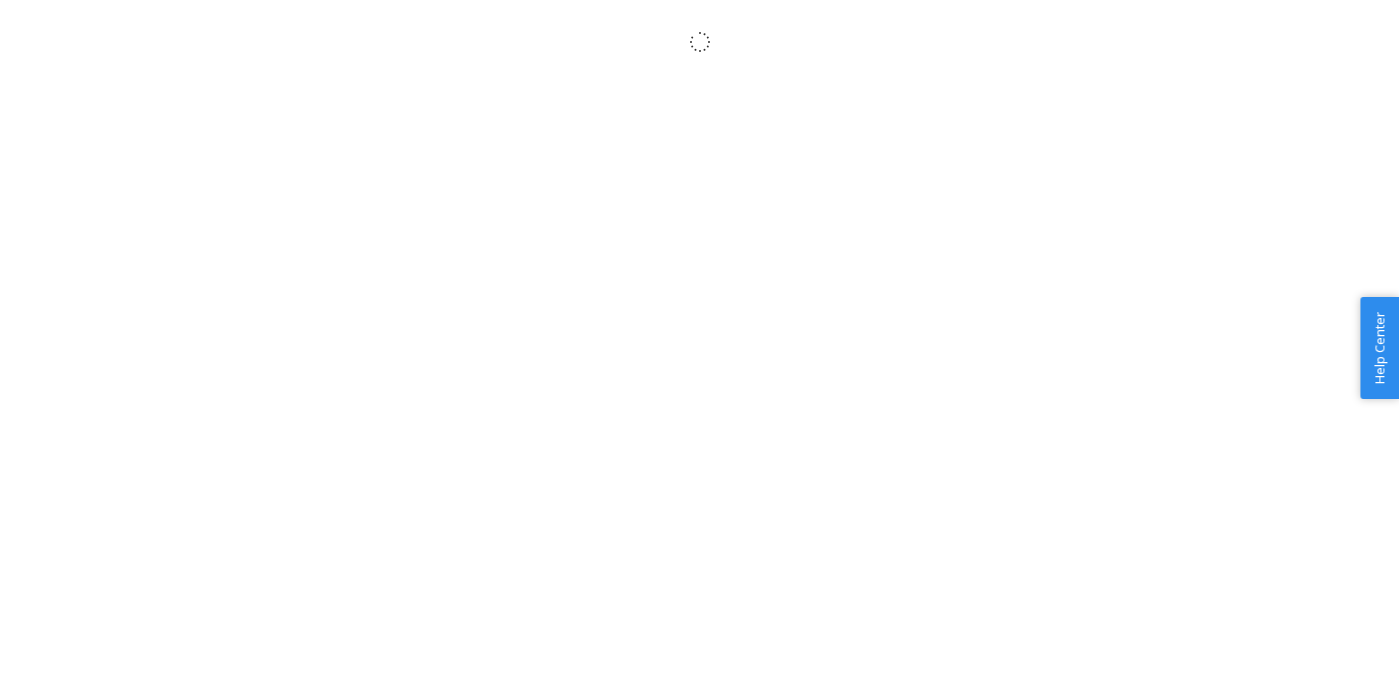 scroll, scrollTop: 0, scrollLeft: 0, axis: both 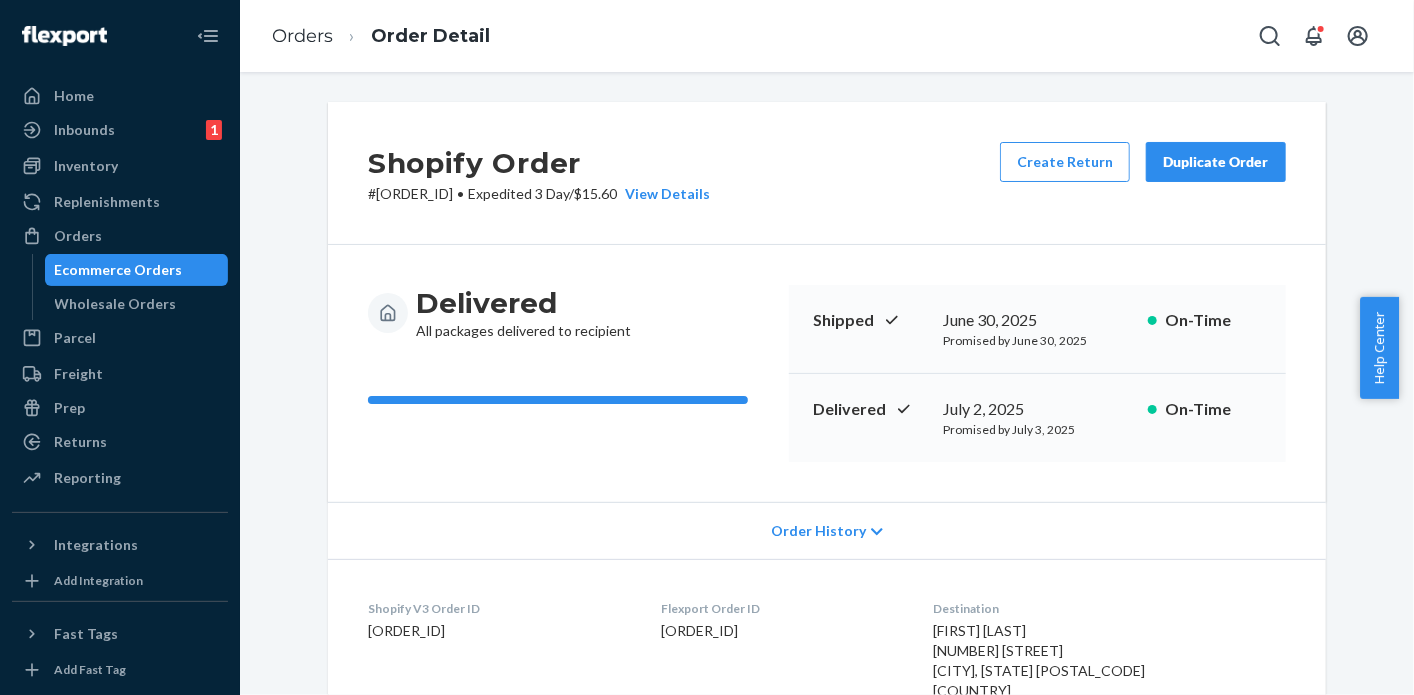 click on "Shopify Order # [ORDER_ID] • Expedited 3 Day  /  $15.60 View Details Create Return Duplicate Order Delivered All packages delivered to recipient Shipped [DATE] Promised by [DATE] On-Time Delivered [DATE] Promised by [DATE] On-Time Order History Shopify V3 Order ID [ORDER_ID] Flexport Order ID [ORDER_ID] Destination [FIRST] [LAST]
[NUMBER] [STREET]
[CITY], [STATE] [POSTAL_CODE]
[COUNTRY] Buyer Order Tracking [ORDER_ID] SKU Product Name Details Qty [PRODUCT_ID] [PRODUCT_NAME] DSKU: [SKU] 1 [PRODUCT_ID] [PRODUCT_NAME] DSKU: [SKU] 1 Package 1 of 1 Shipped via LaserShip   [TRACKING_ID]   SKUs   Units From Flexport c/o PRO_ORD
[CITY], [STATE] [POSTAL_CODE] Shipment ID [SHIPMENT_ID] Processing Shipped [DATE] Delivered [DATE] - [TIME] Package History SKU Product Name Details Qty [PRODUCT_ID] [PRODUCT_NAME] DSKU: [SKU] 1 [PRODUCT_ID] [PRODUCT_NAME] DSKU: [SKU] 1" at bounding box center (827, 802) 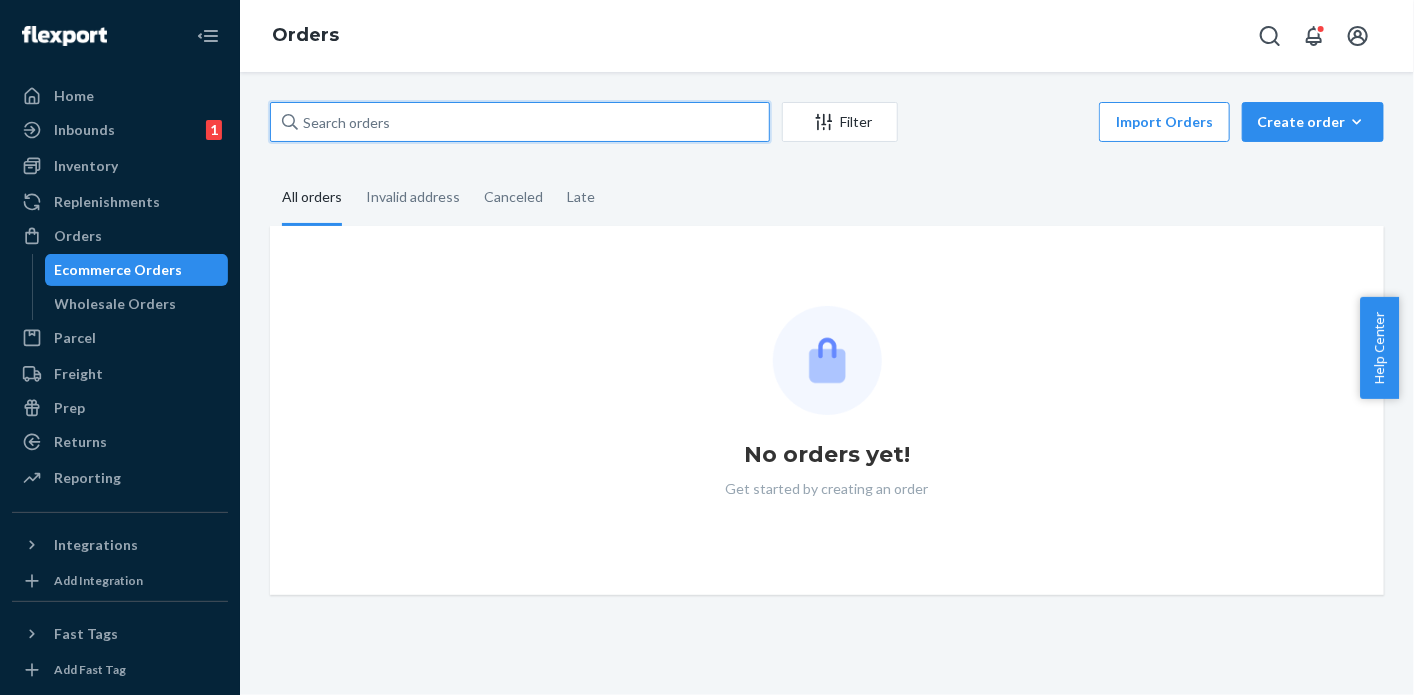 click at bounding box center (520, 122) 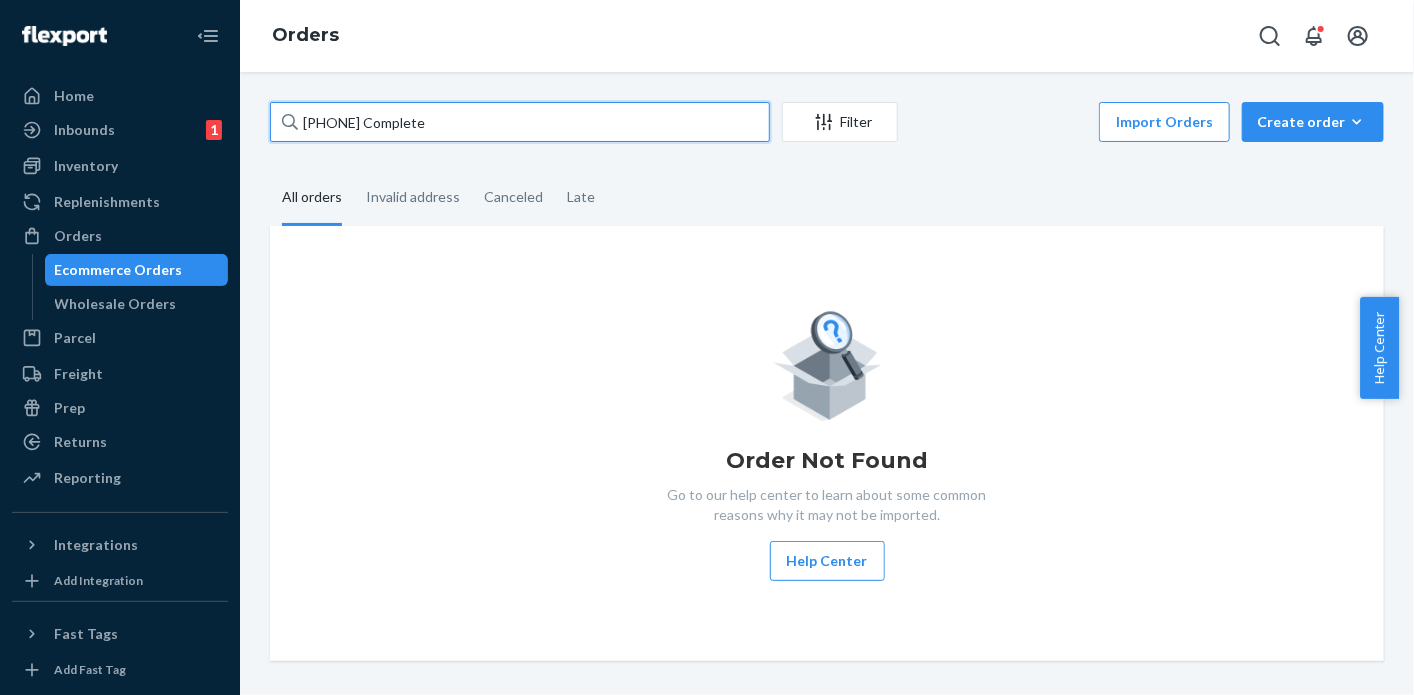 drag, startPoint x: 514, startPoint y: 139, endPoint x: 350, endPoint y: 118, distance: 165.33905 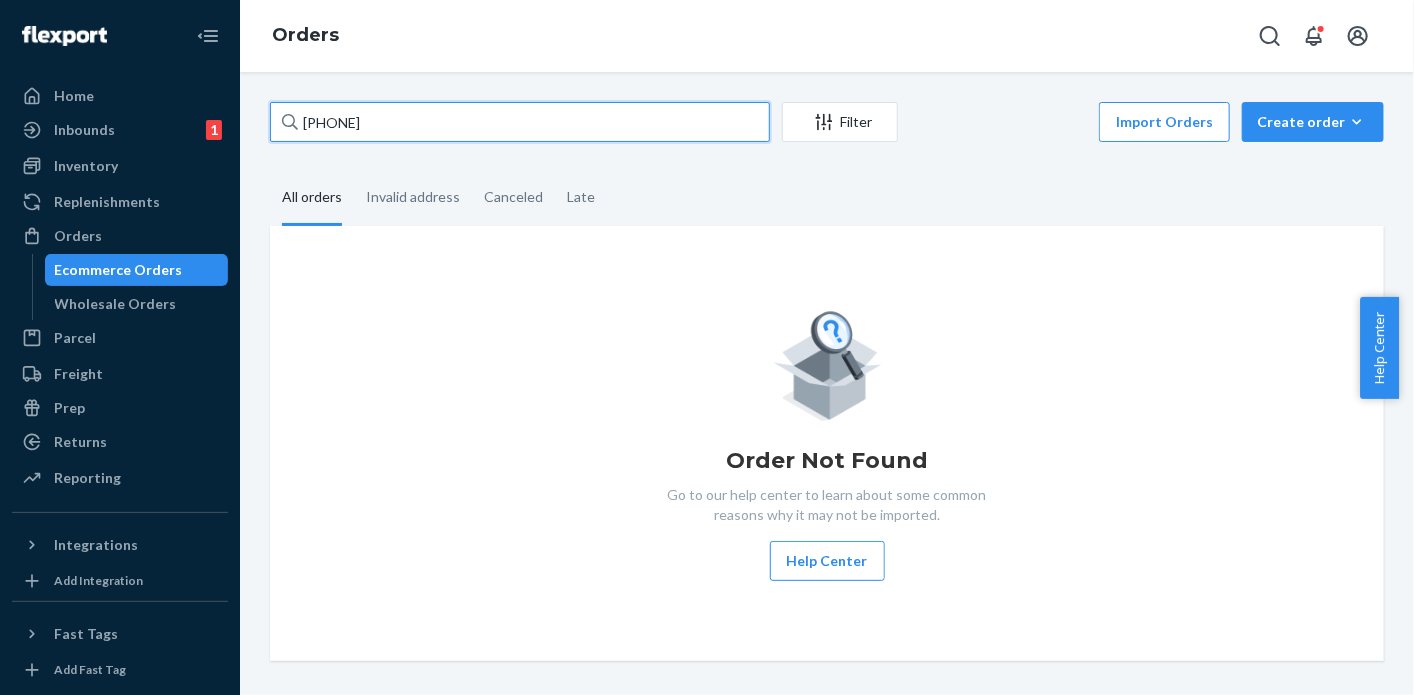 type on "[PHONE]" 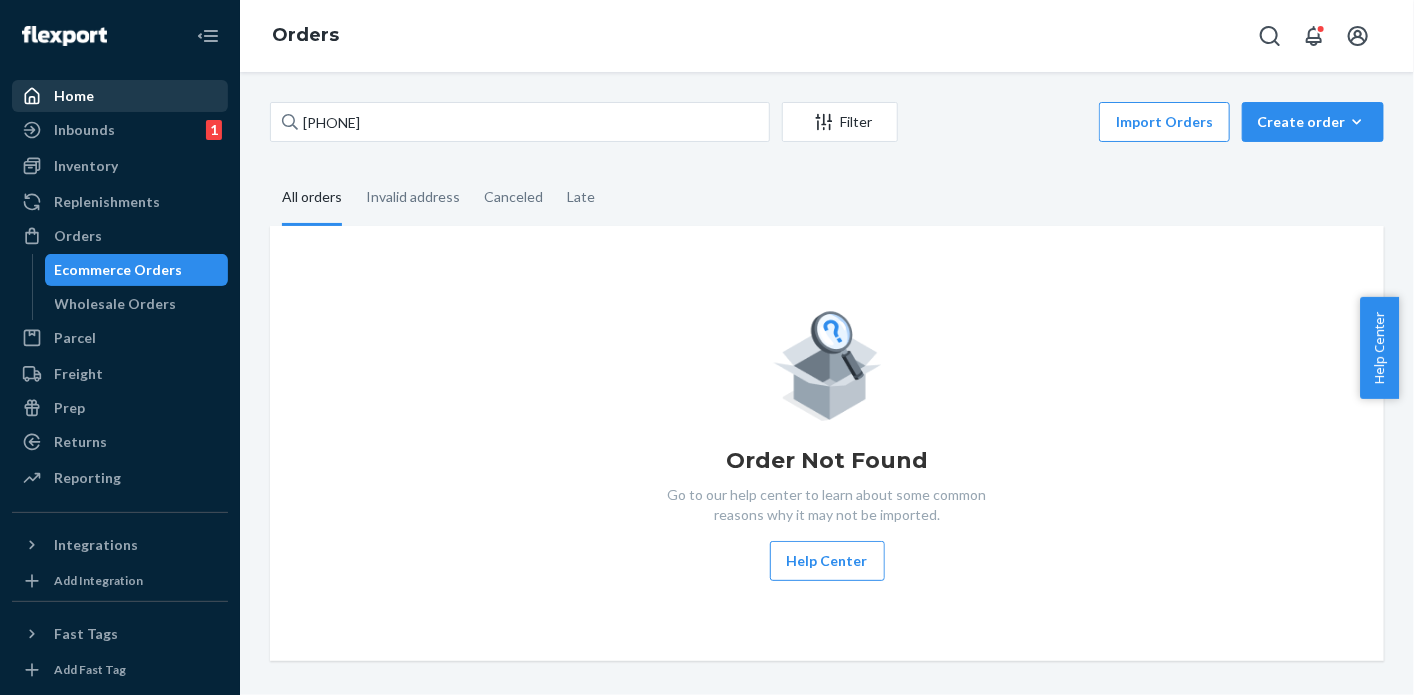 click on "Home" at bounding box center (120, 96) 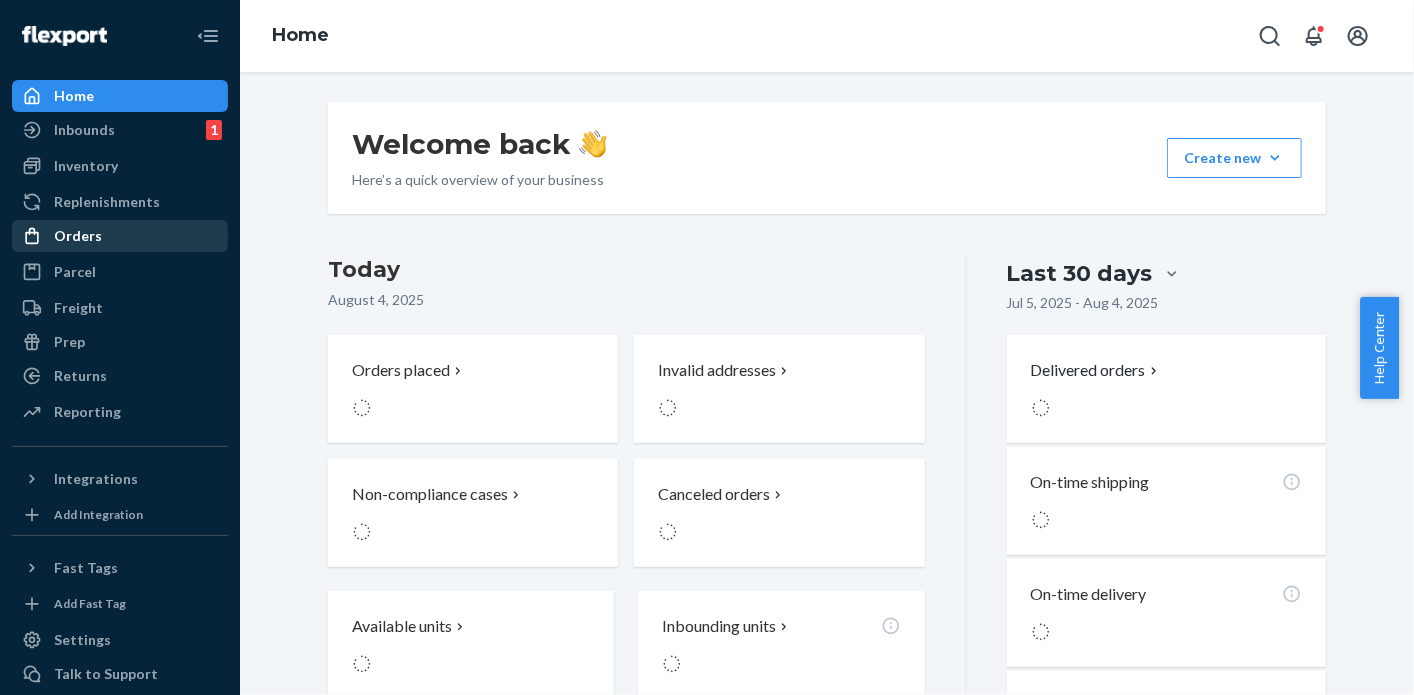 click on "Orders" at bounding box center (120, 236) 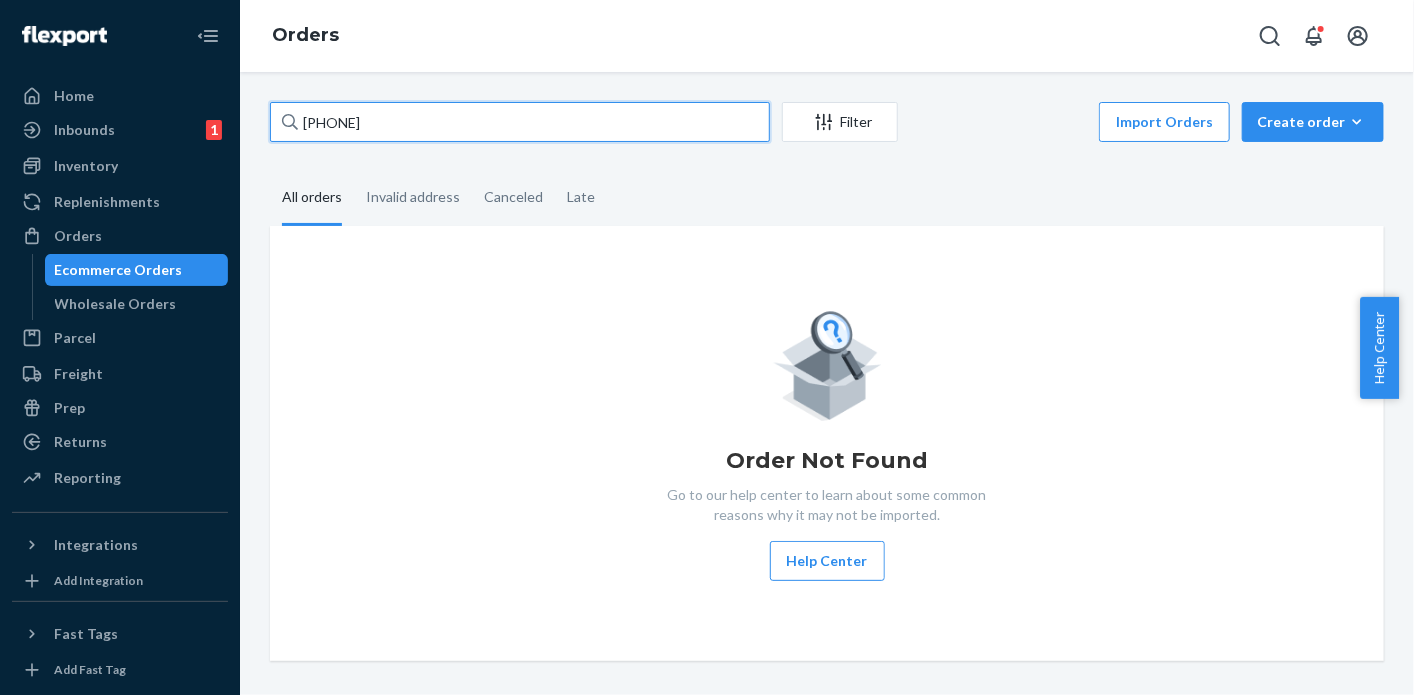 drag, startPoint x: 395, startPoint y: 113, endPoint x: 294, endPoint y: 113, distance: 101 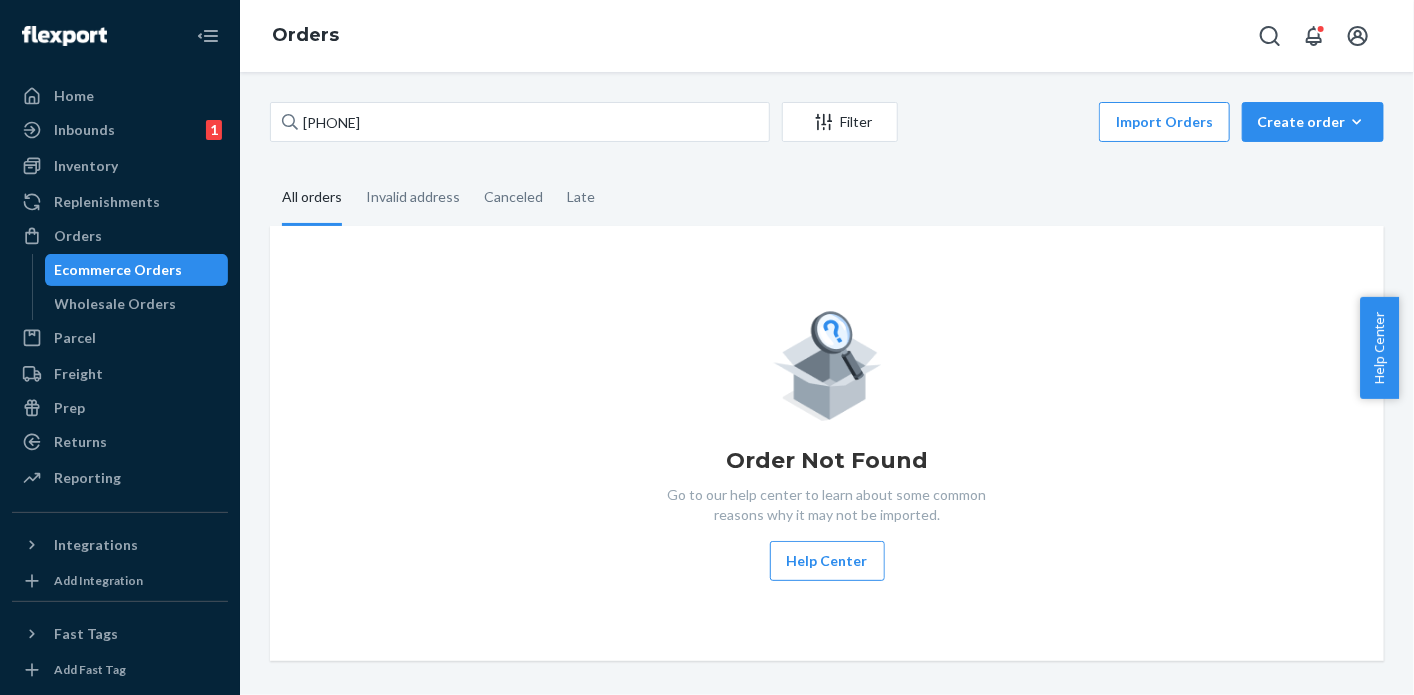 click on "Ecommerce Orders" at bounding box center [119, 270] 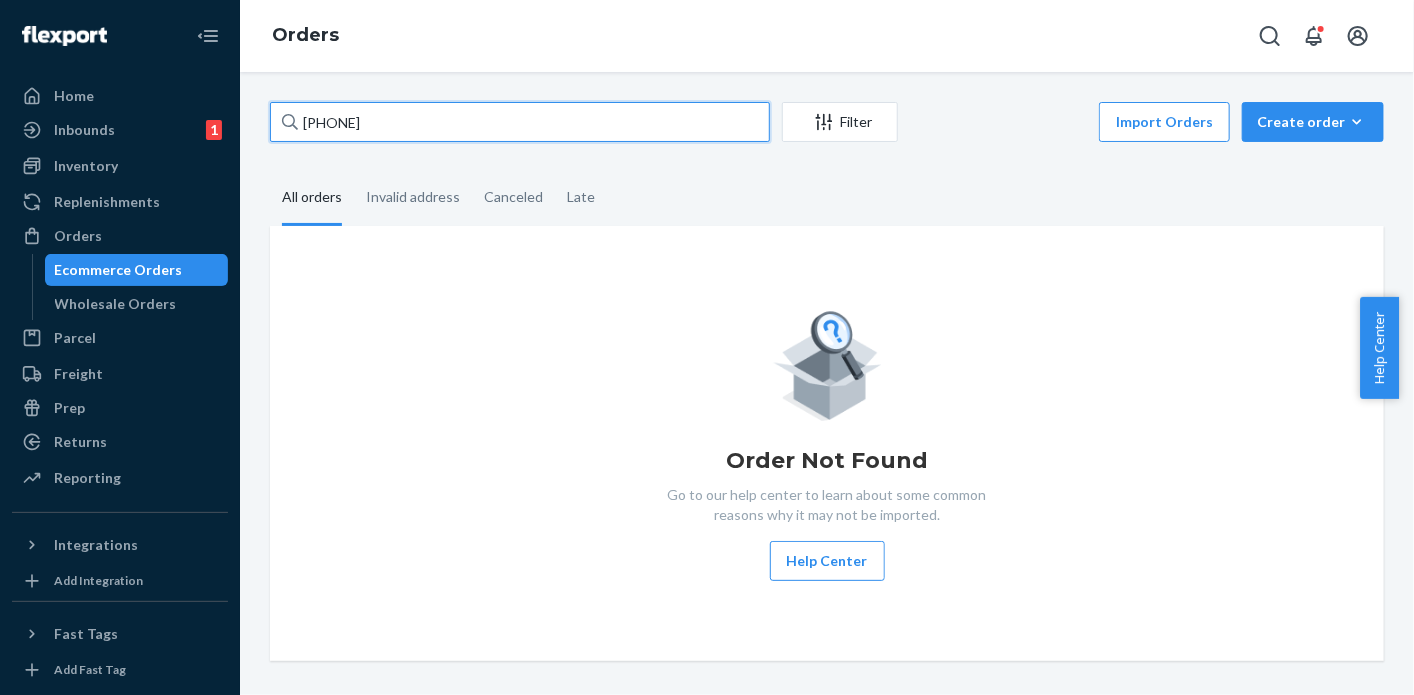 click on "[PHONE]" at bounding box center [520, 122] 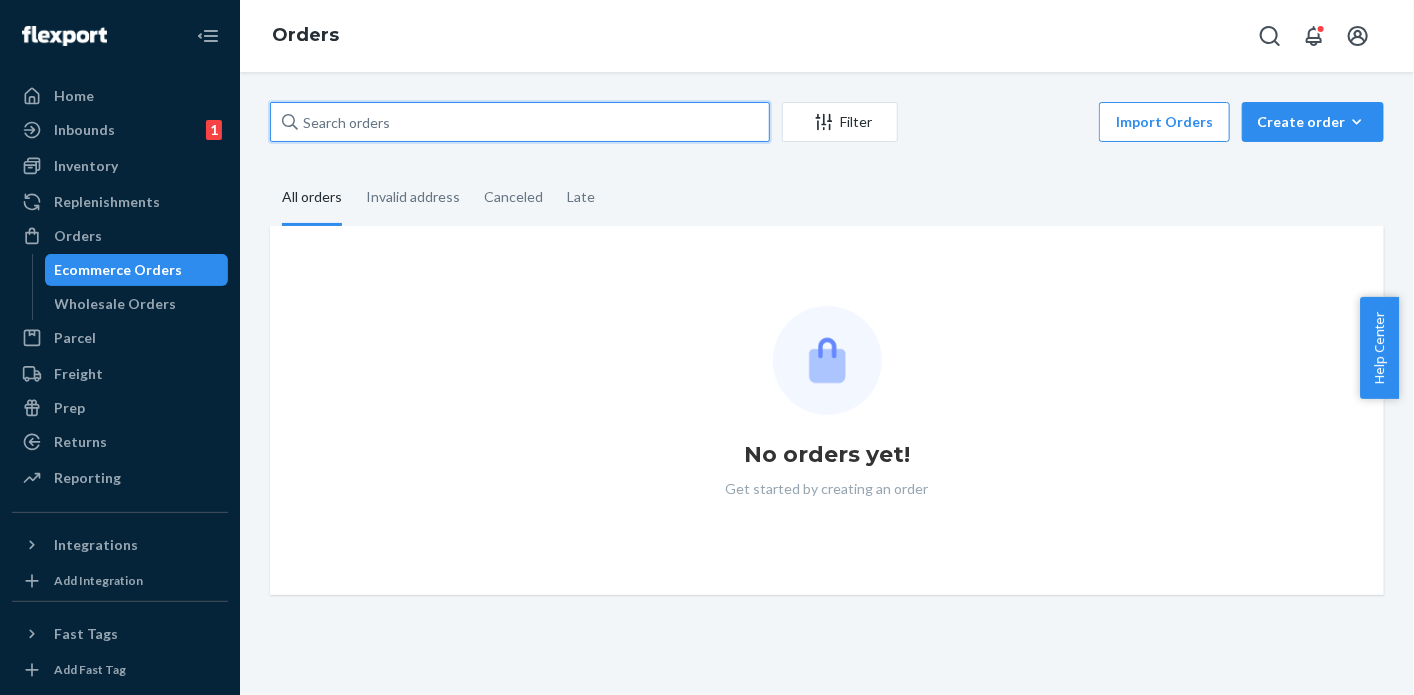 click at bounding box center [520, 122] 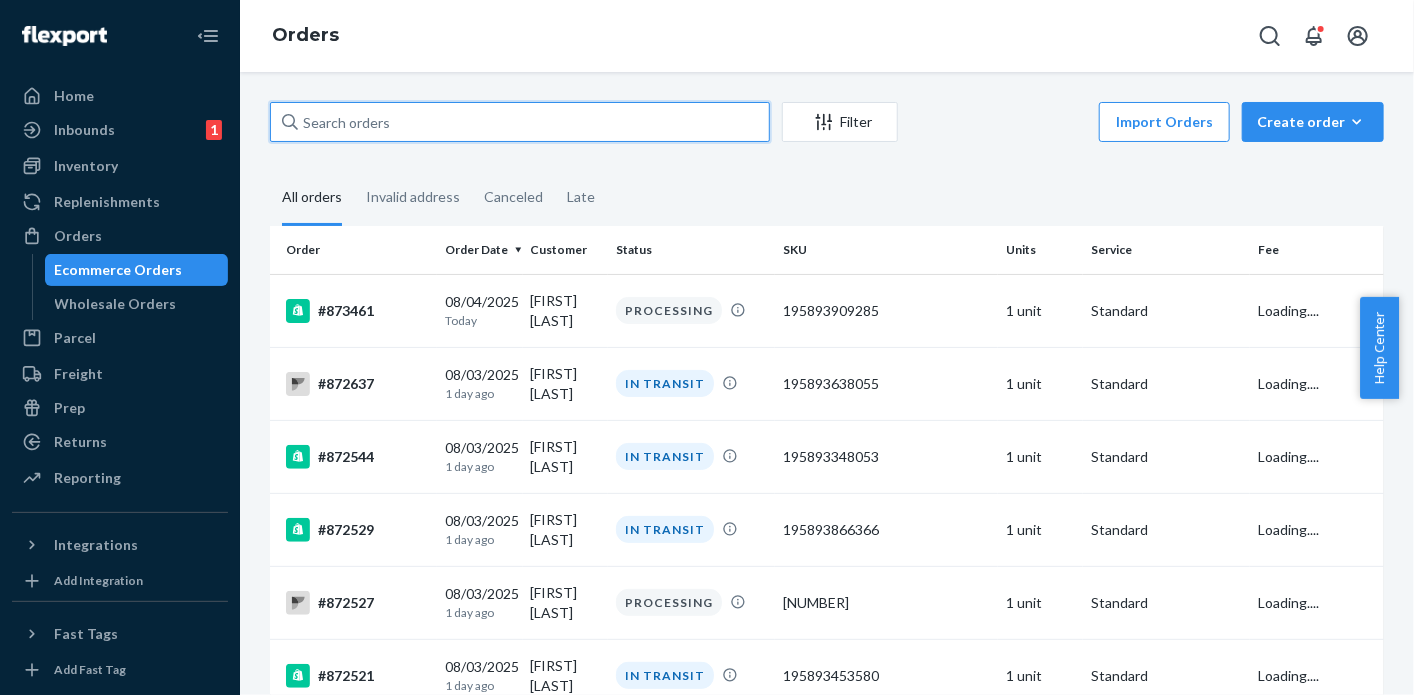 paste on "[PHONE]" 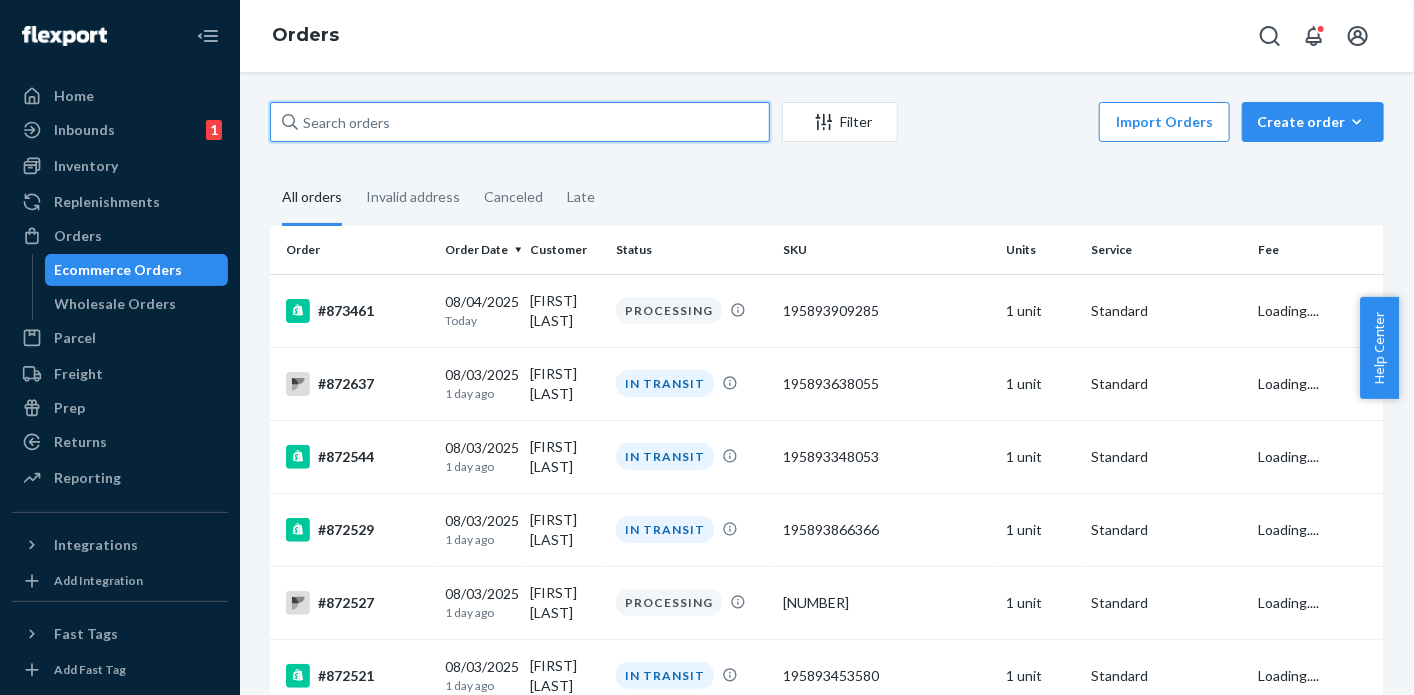 type on "[PHONE]" 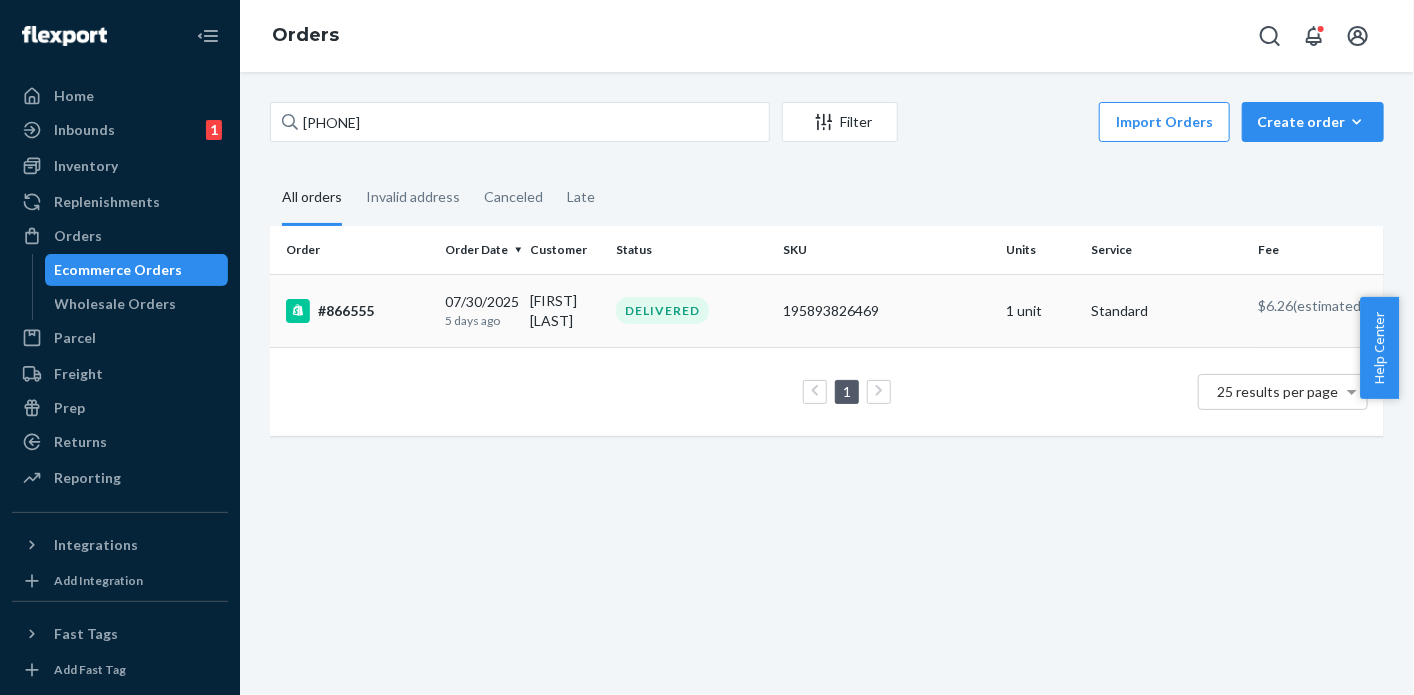click on "#866555" at bounding box center (357, 311) 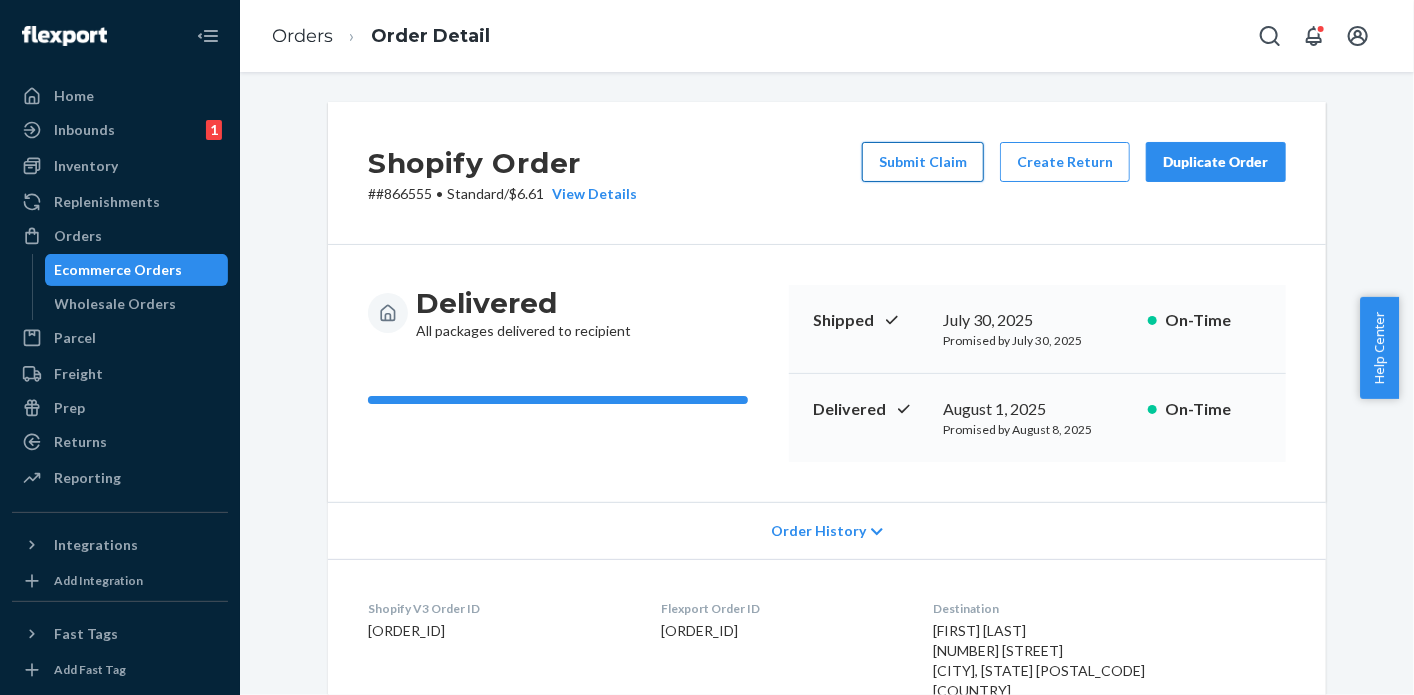 click on "Submit Claim" at bounding box center [923, 162] 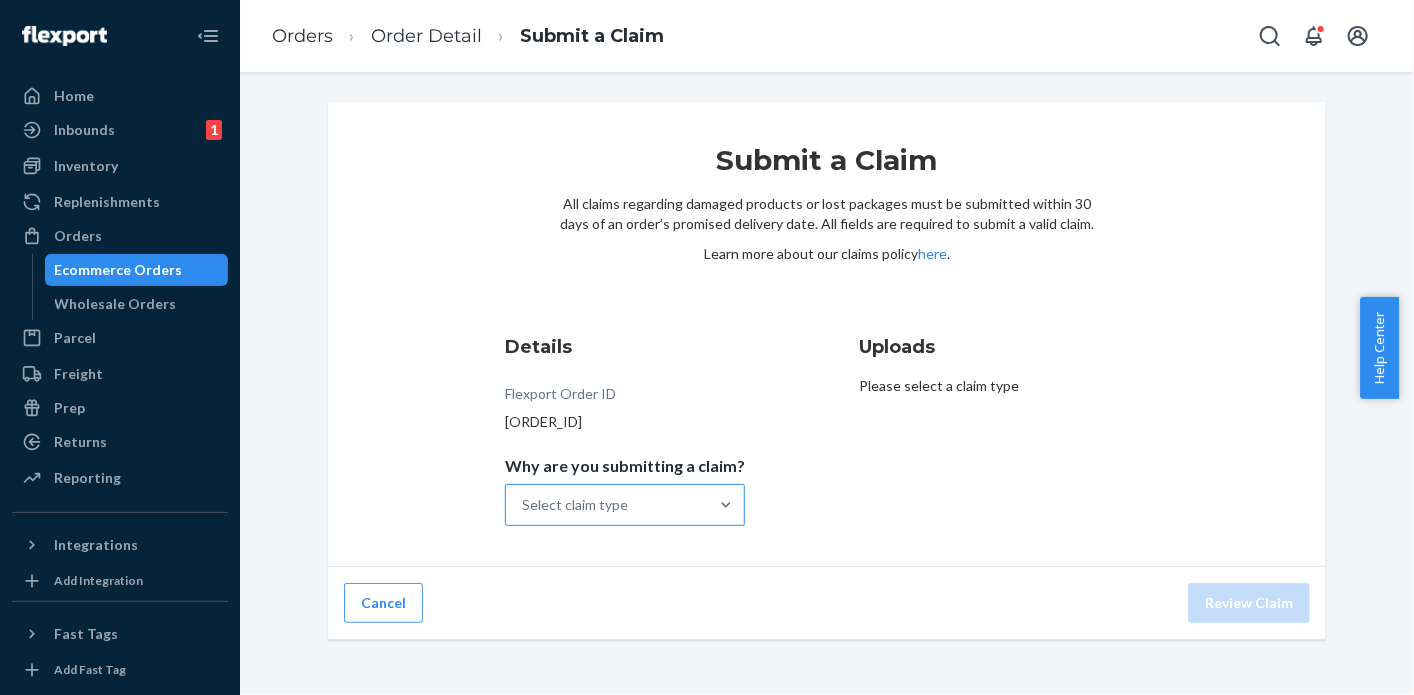 click on "Select claim type" at bounding box center [607, 505] 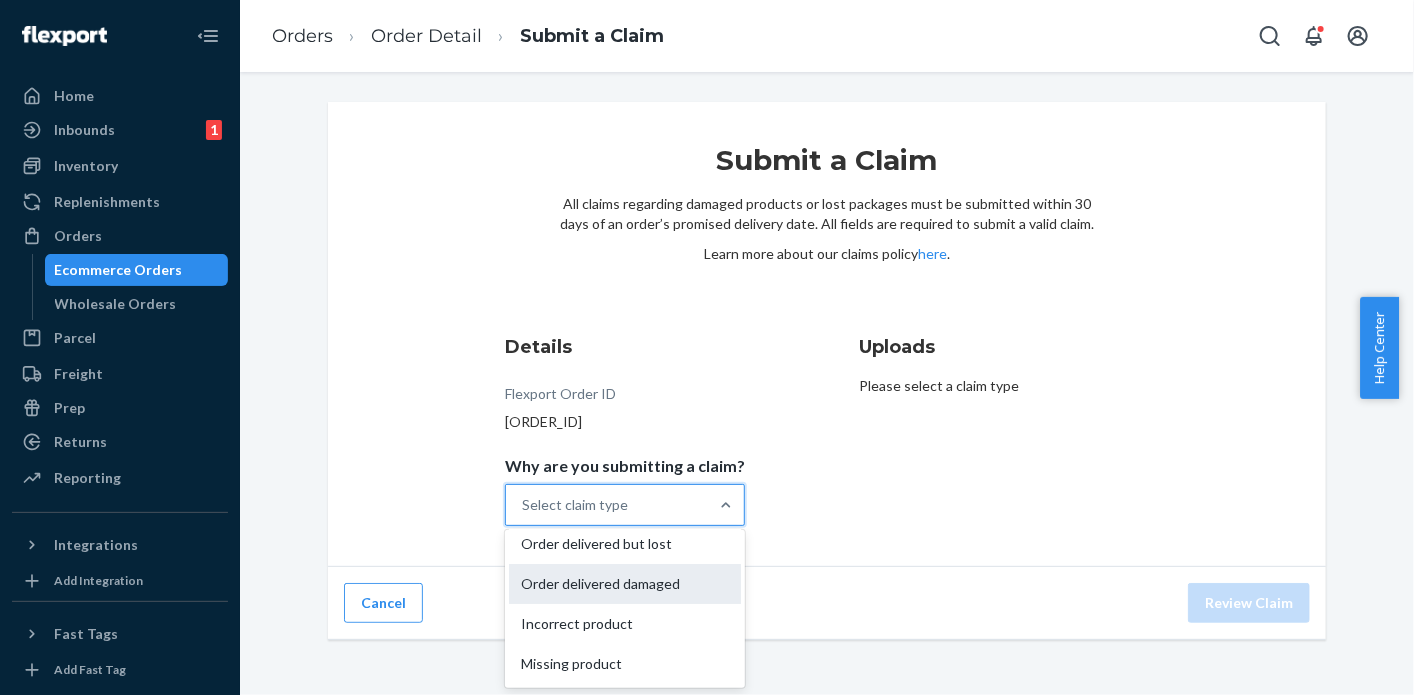 scroll, scrollTop: 0, scrollLeft: 0, axis: both 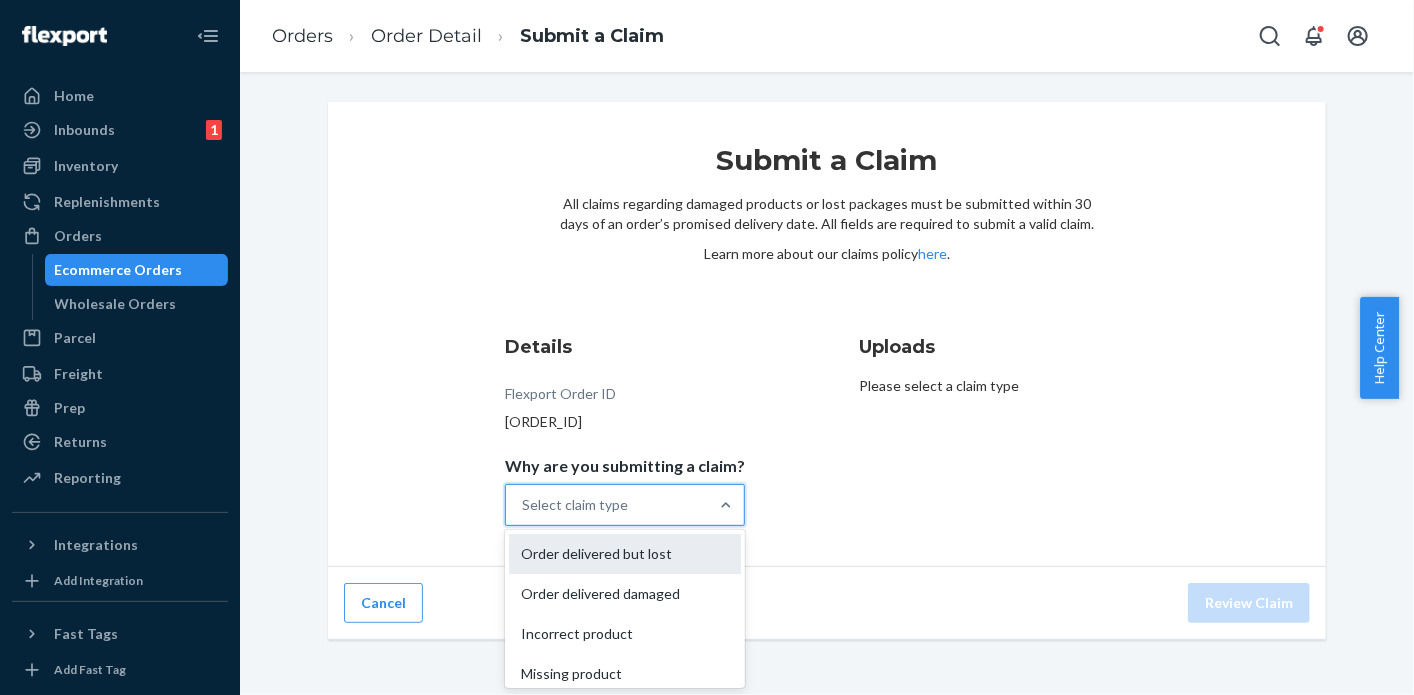 click on "Order delivered but lost" at bounding box center (625, 554) 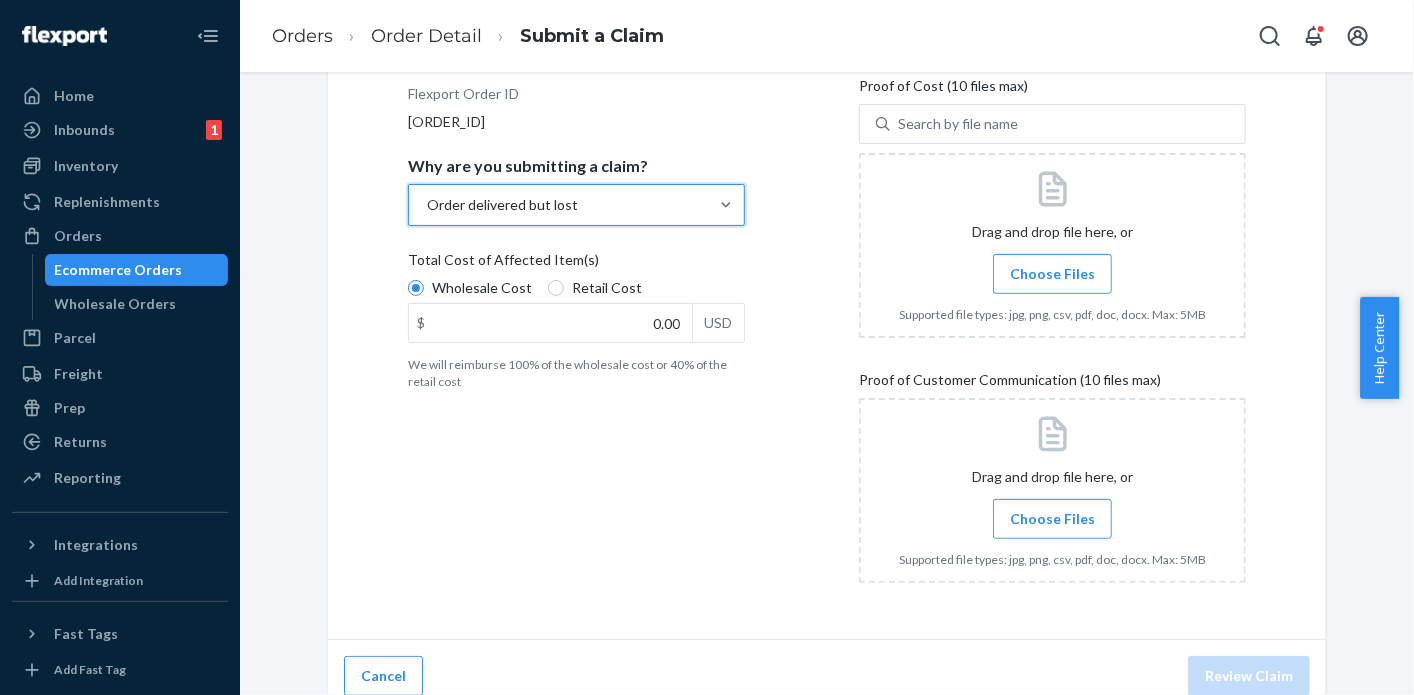 scroll, scrollTop: 317, scrollLeft: 0, axis: vertical 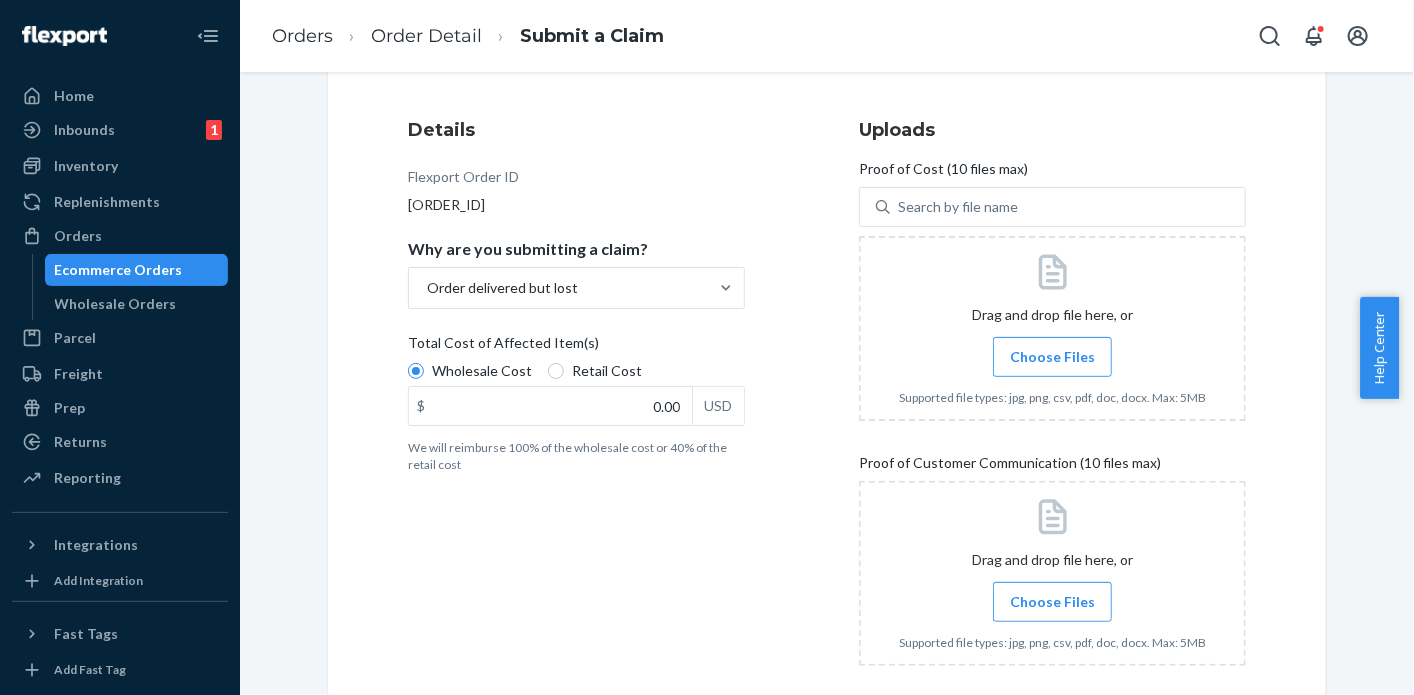 drag, startPoint x: 1284, startPoint y: 247, endPoint x: 1128, endPoint y: 93, distance: 219.20766 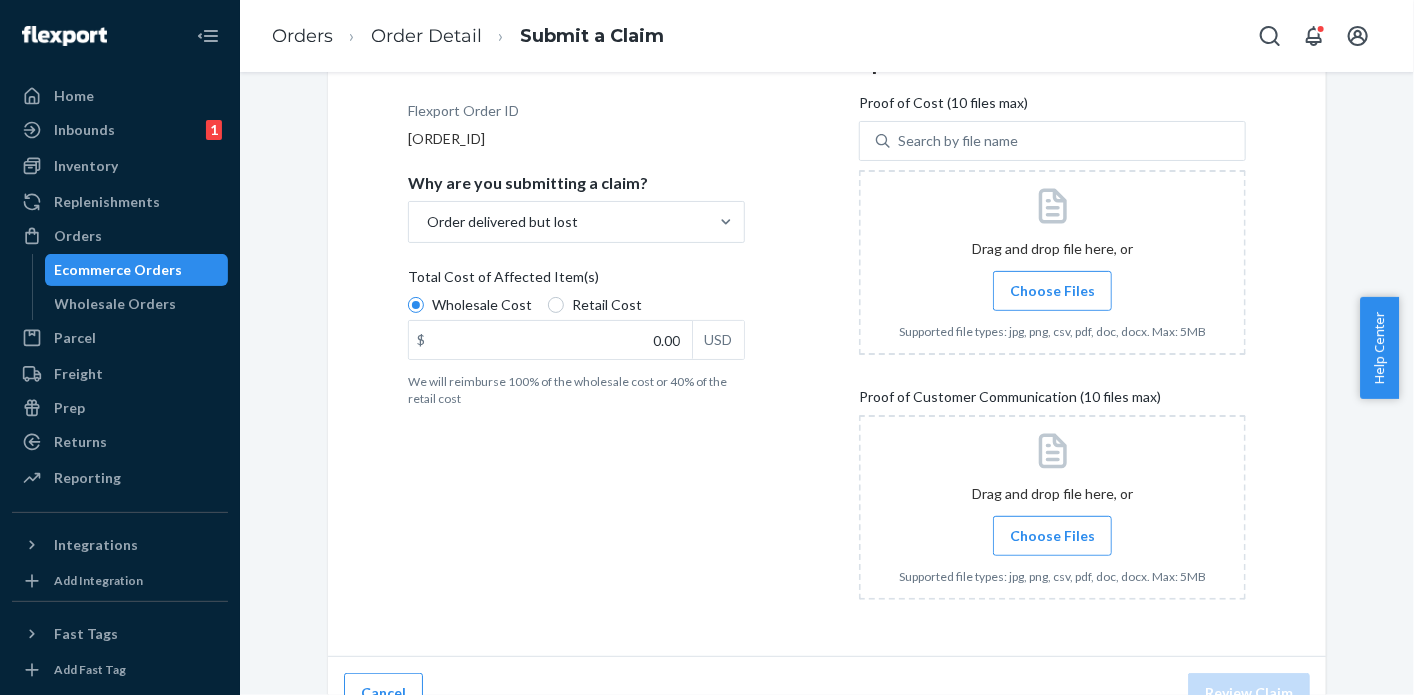 scroll, scrollTop: 317, scrollLeft: 0, axis: vertical 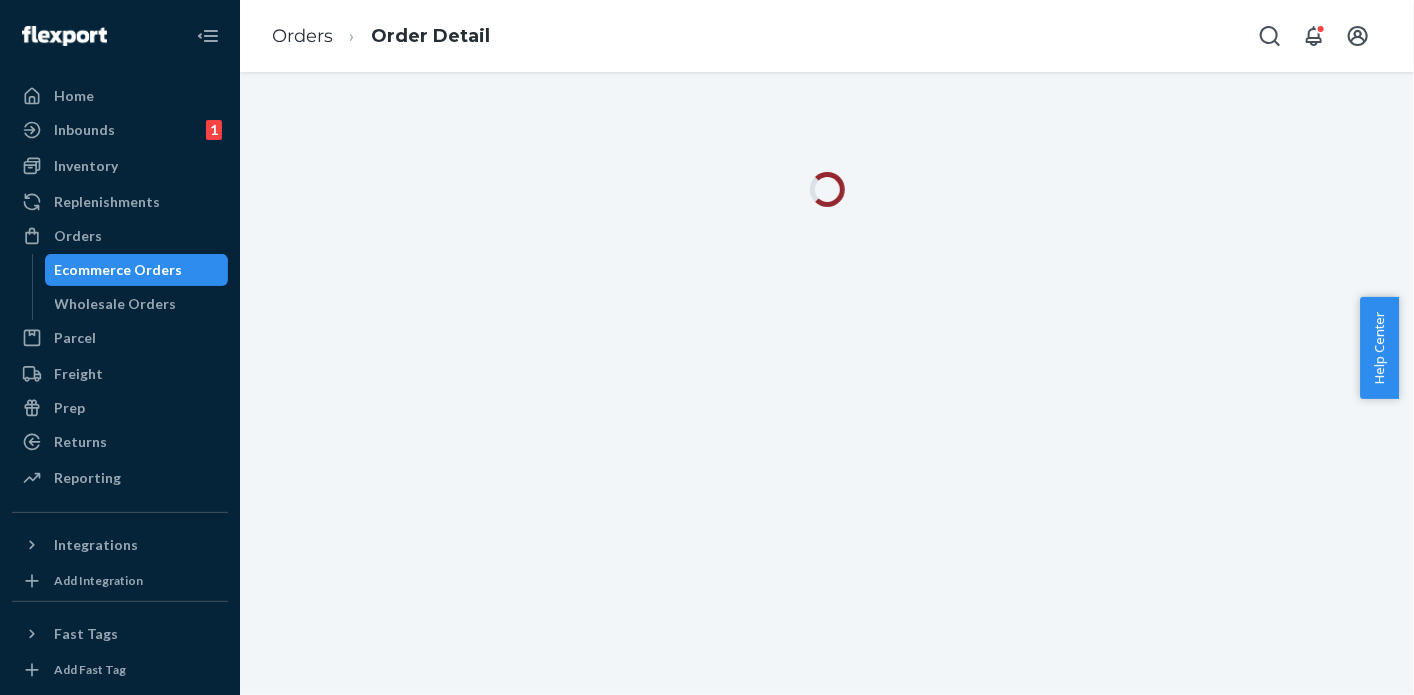 click on "Ecommerce Orders" at bounding box center [119, 270] 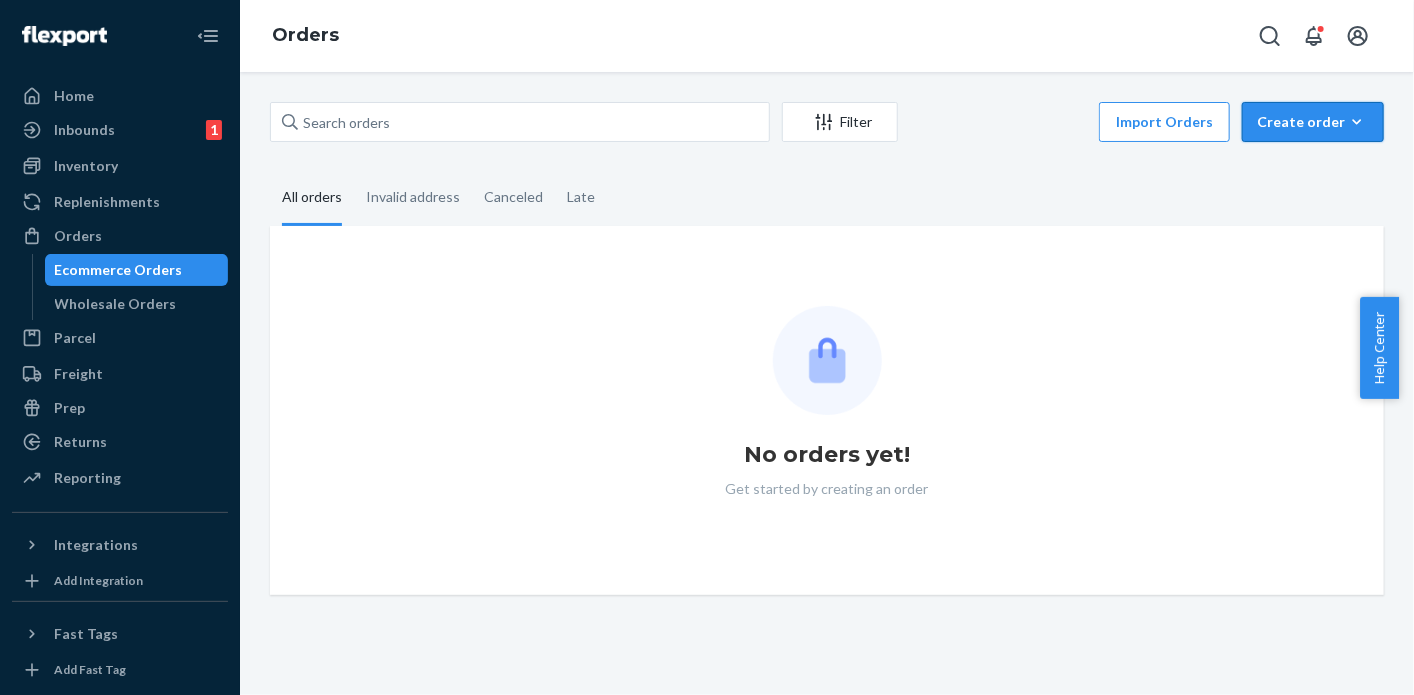 click on "Create order" at bounding box center [1313, 122] 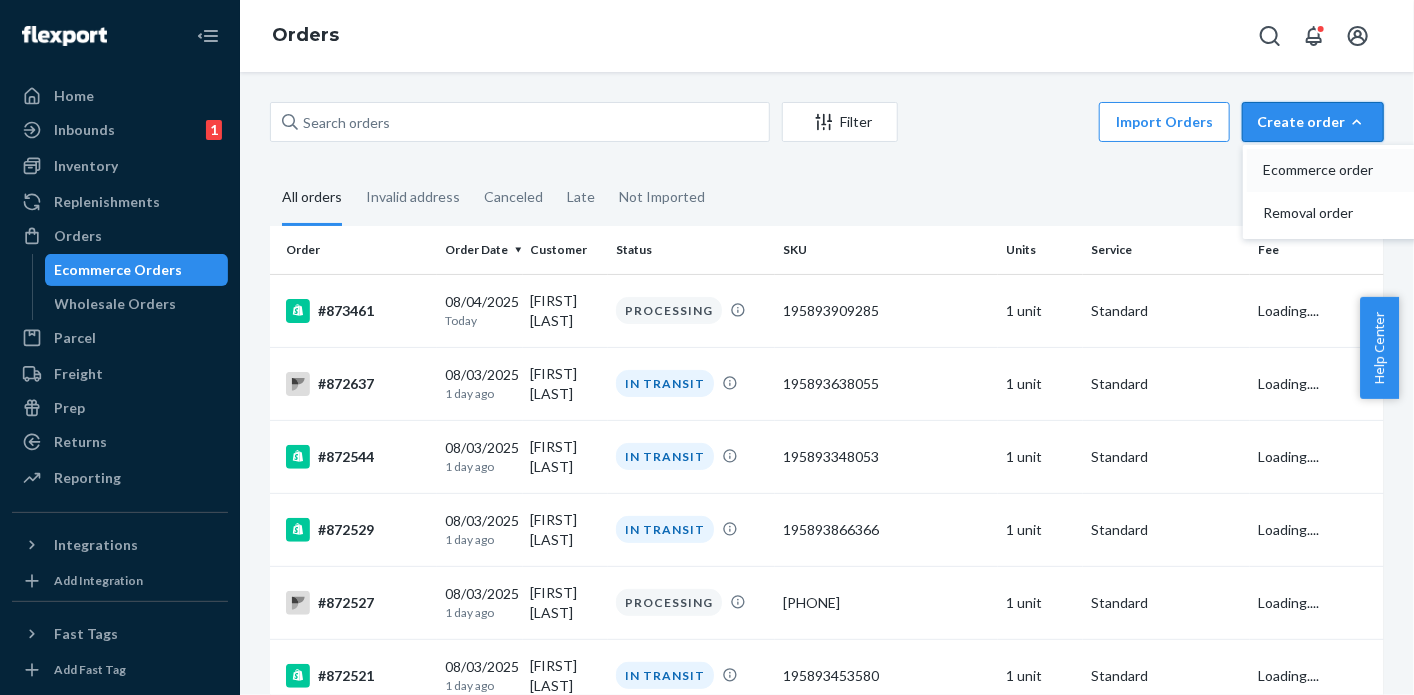 click on "Ecommerce order" at bounding box center (1325, 170) 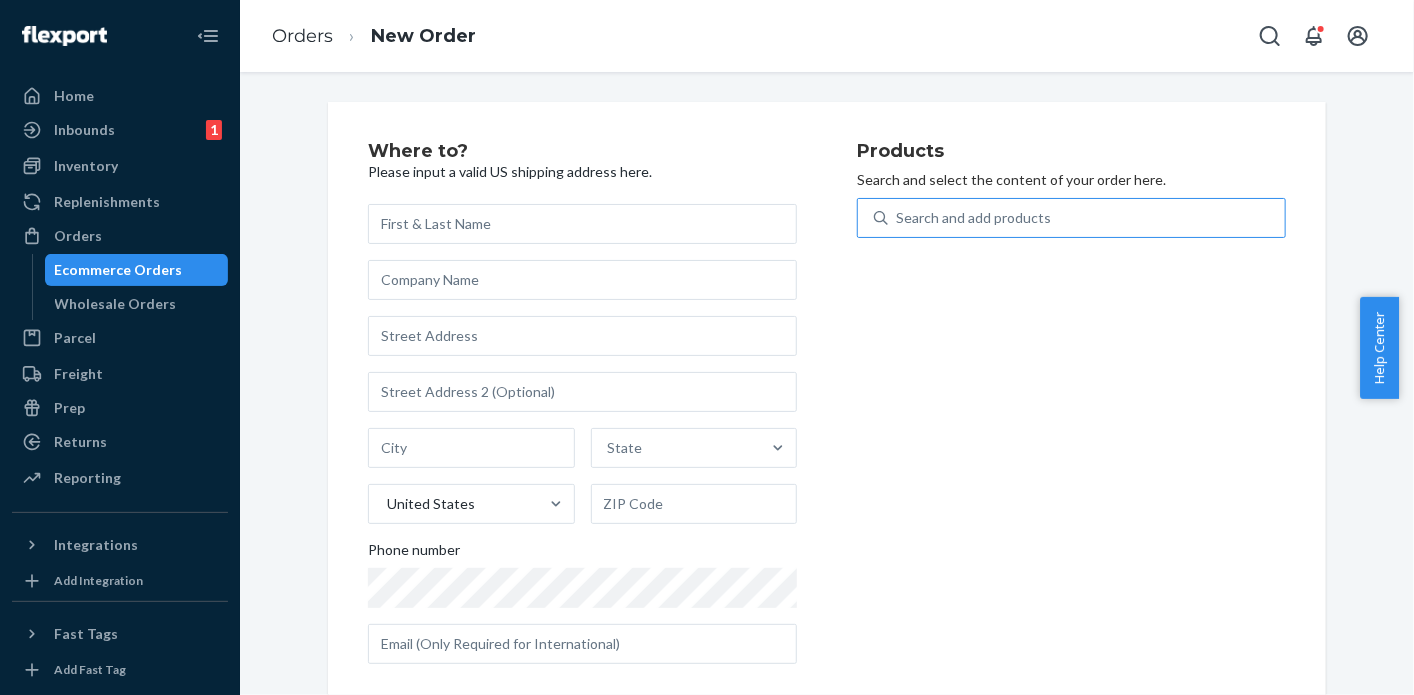 click on "Search and add products" at bounding box center (973, 218) 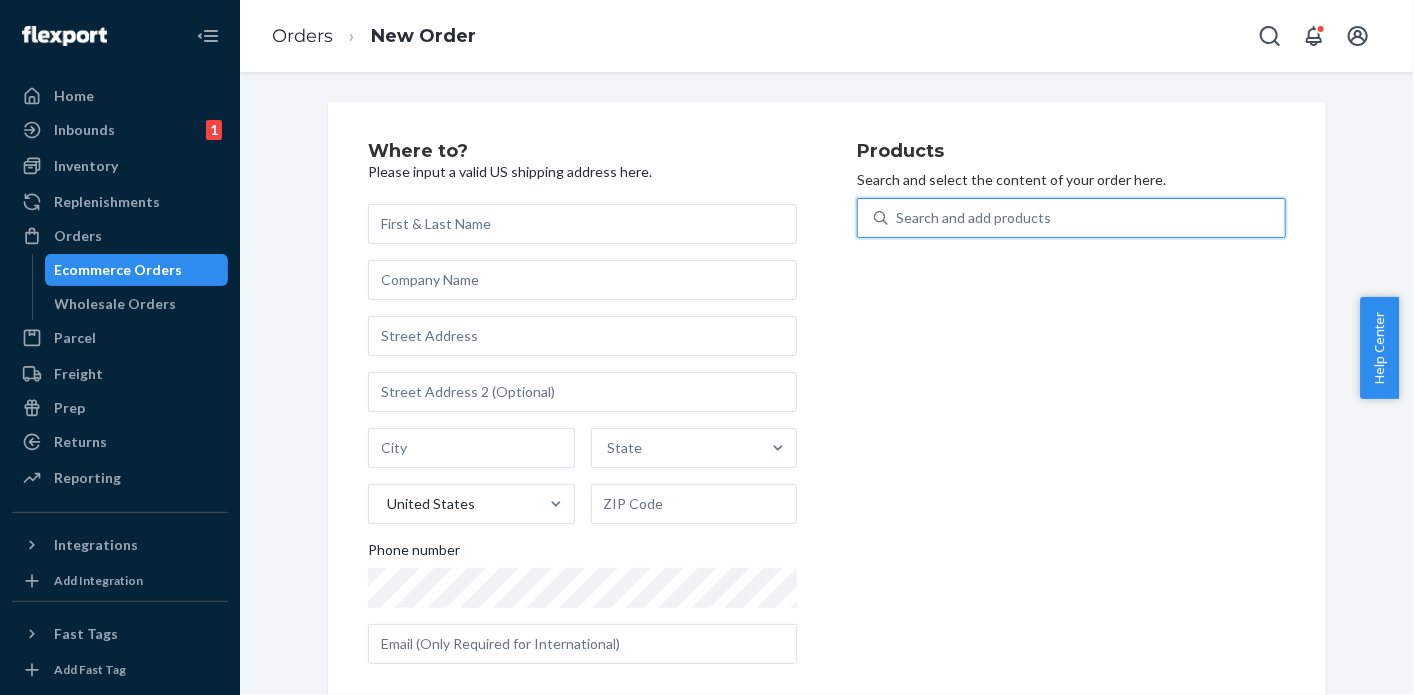 paste on "Ultra Boost Inserts C / Caramel" 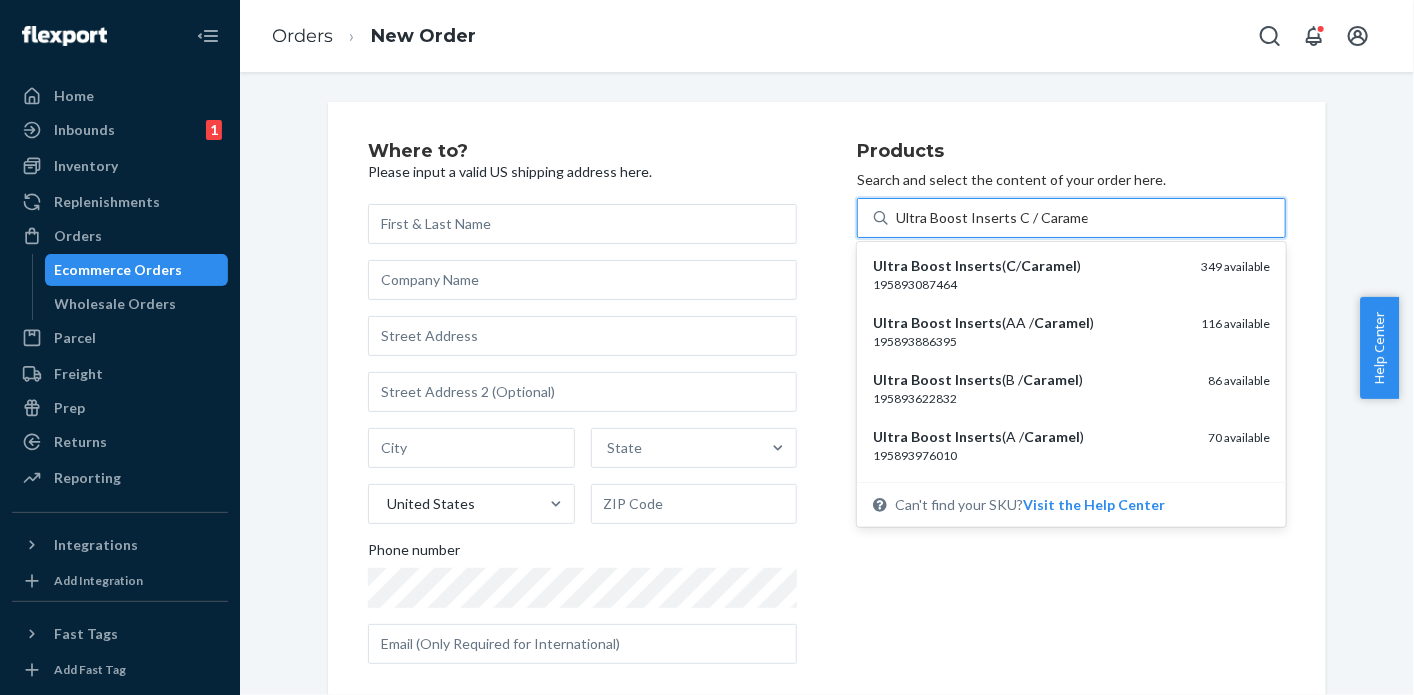 type on "Ultra Boost Inserts C / Caramel" 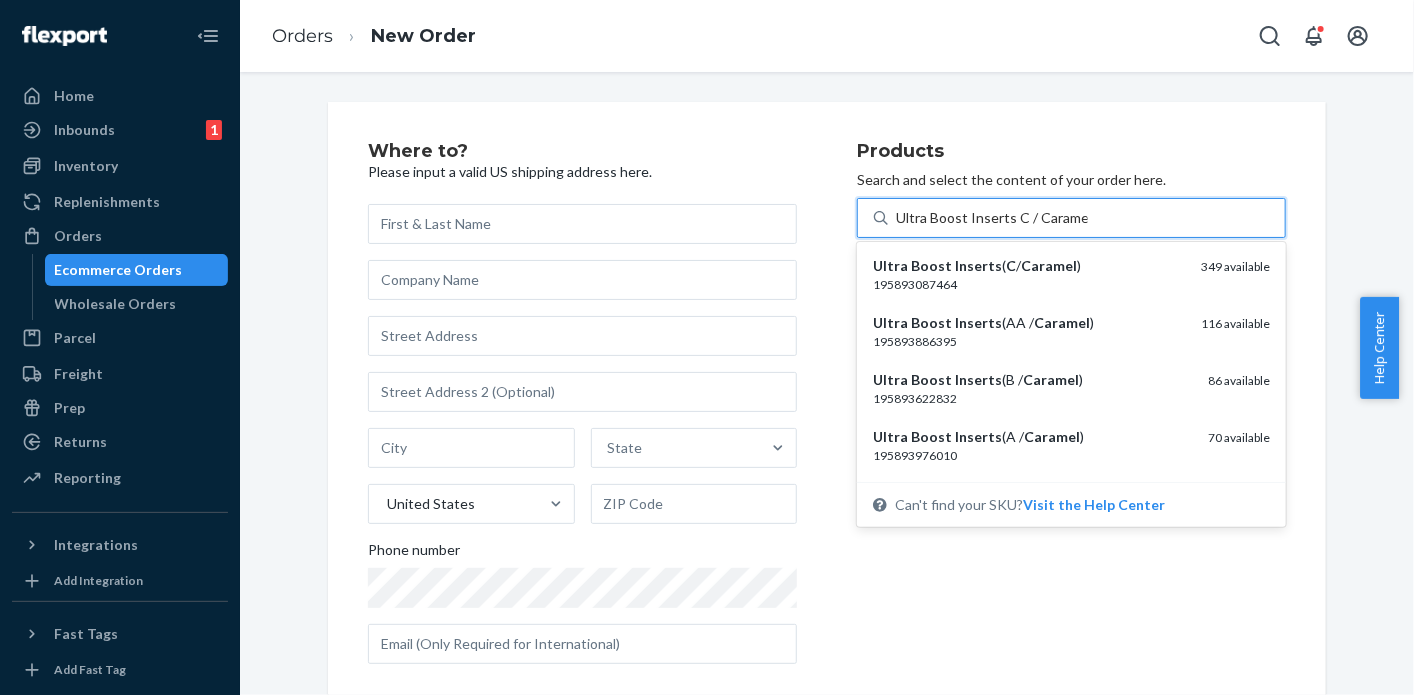 type 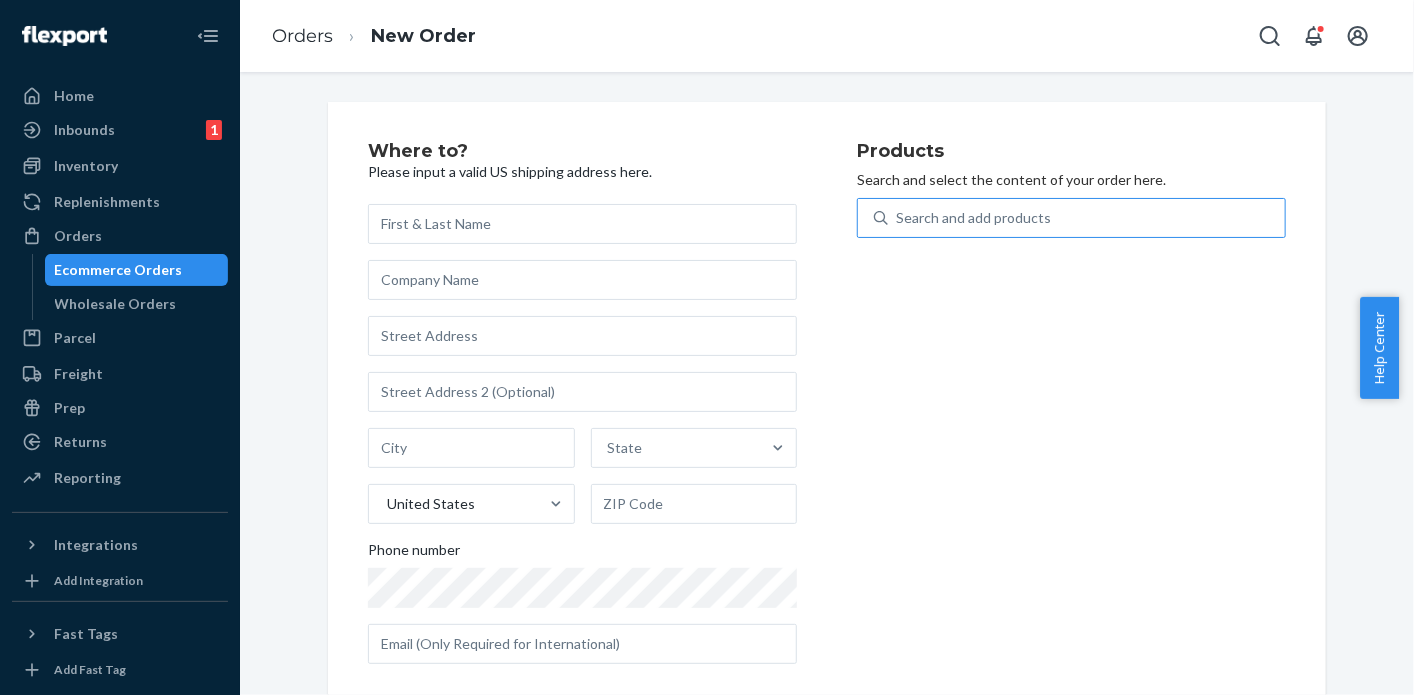 click on "Where to? Please input a valid US shipping address here. State United States Phone number Products Search and select the content of your order here. Search and add products" at bounding box center (827, 411) 